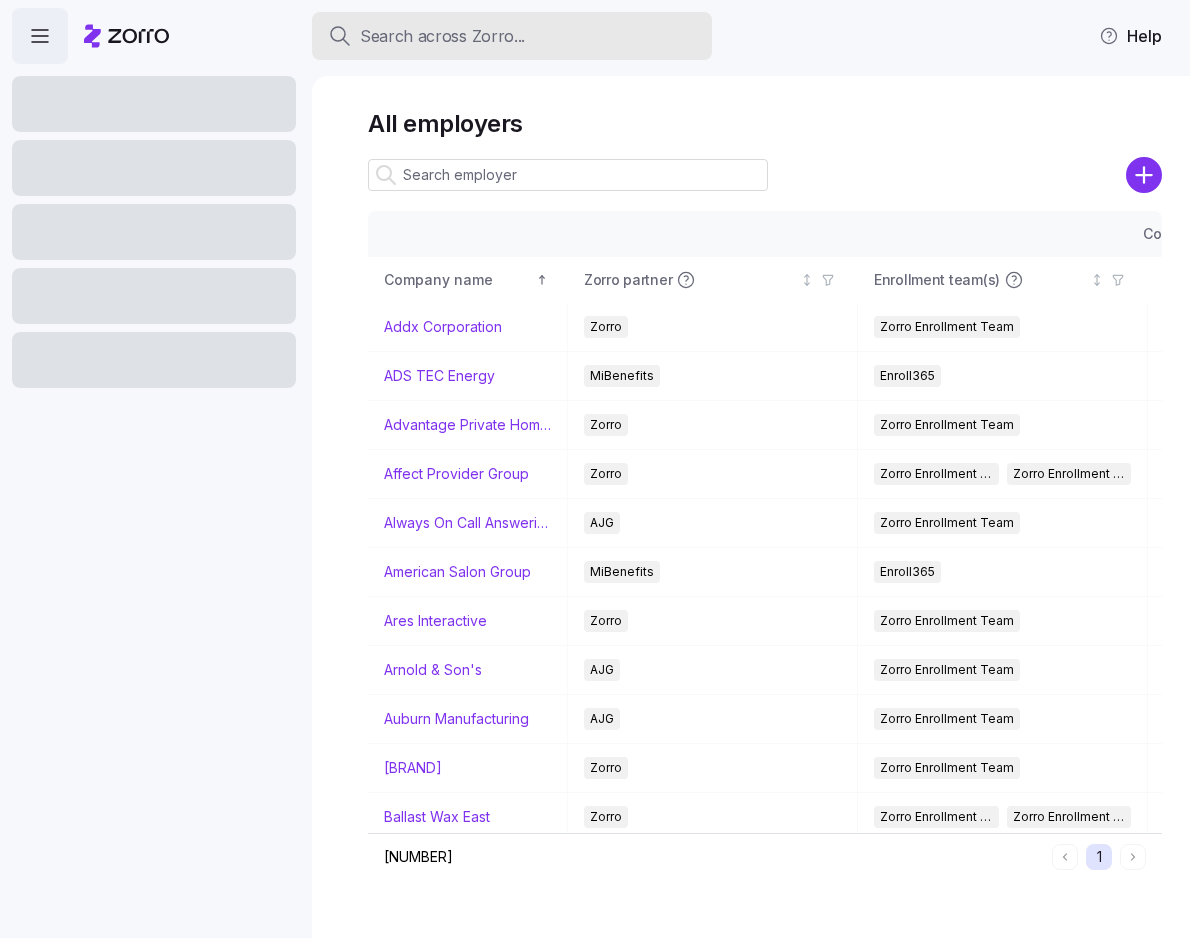 scroll, scrollTop: 0, scrollLeft: 0, axis: both 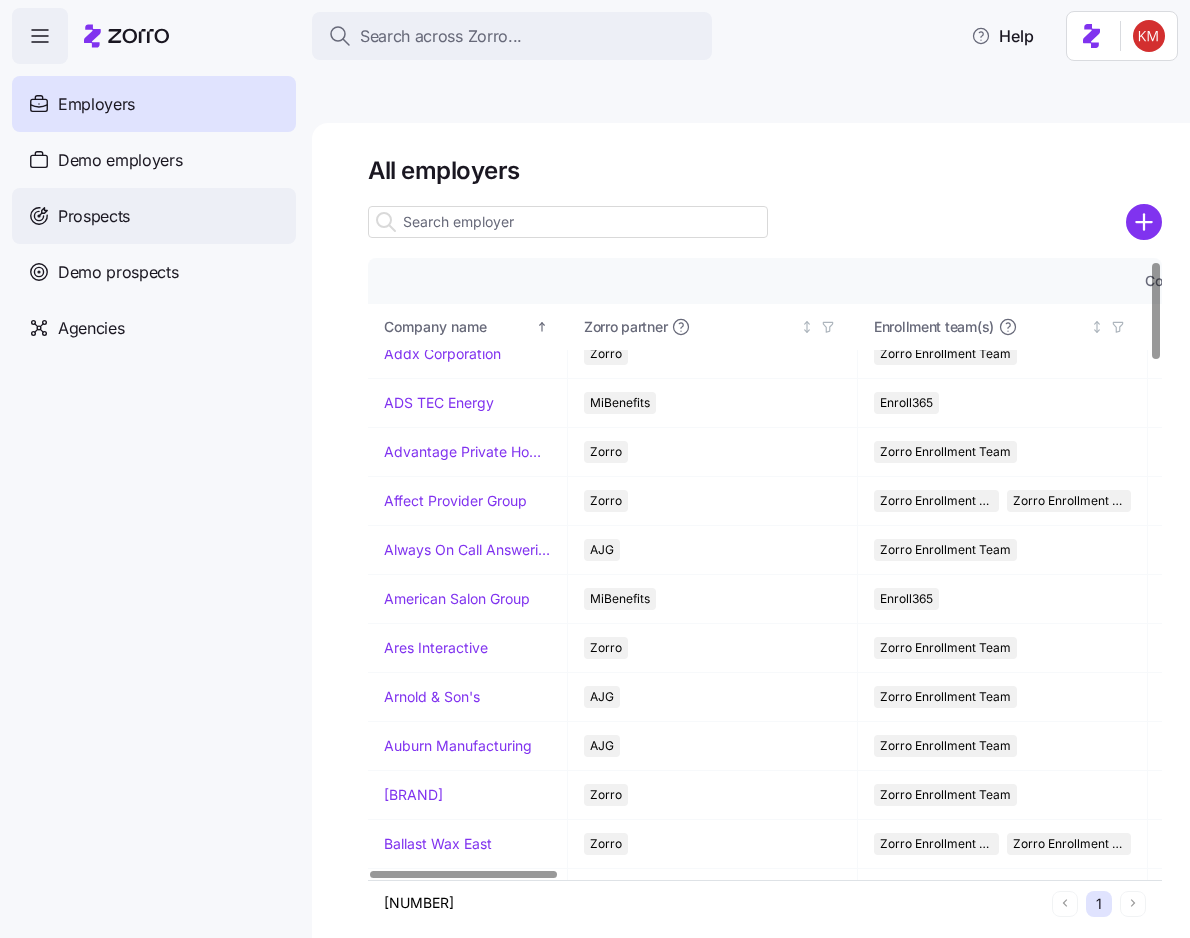 click on "Prospects" at bounding box center (94, 216) 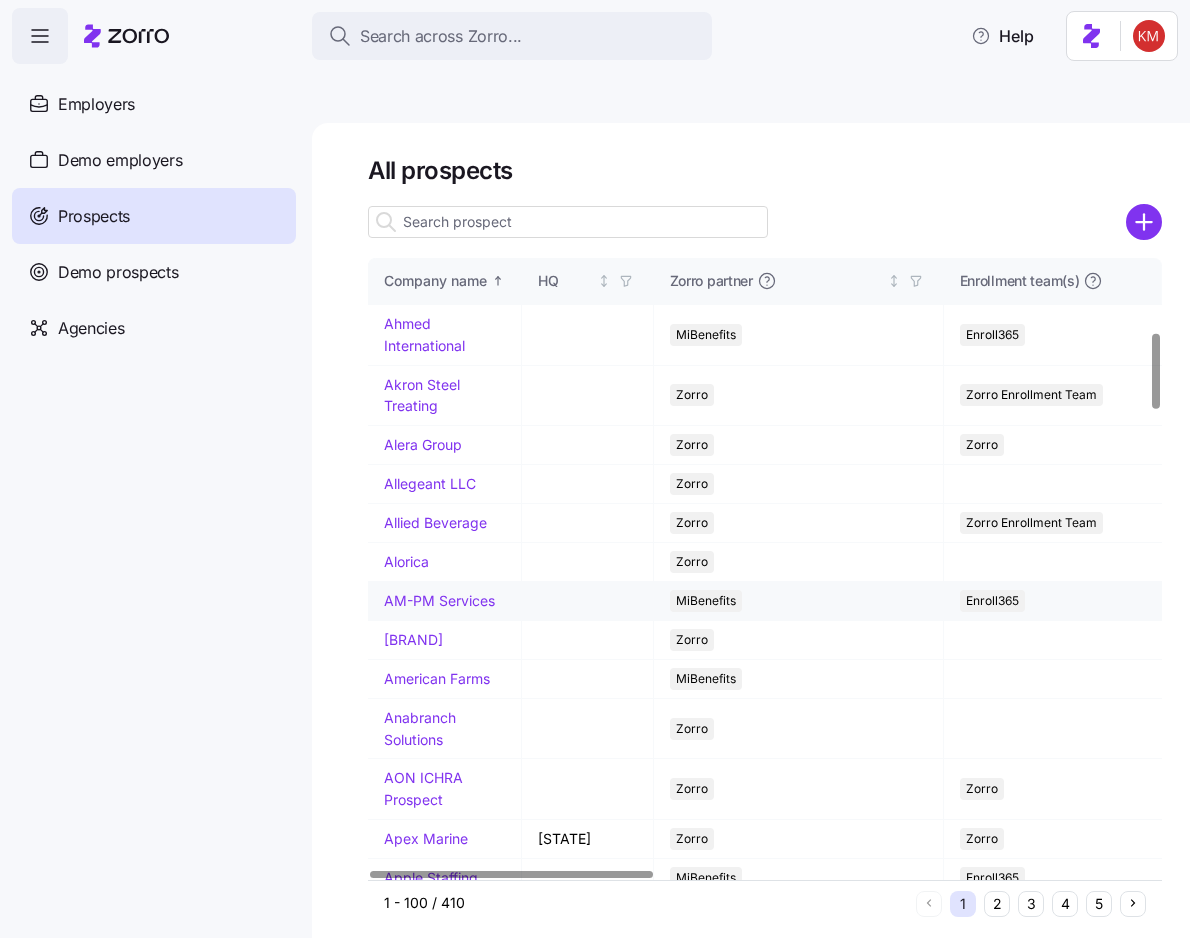 scroll, scrollTop: 613, scrollLeft: 0, axis: vertical 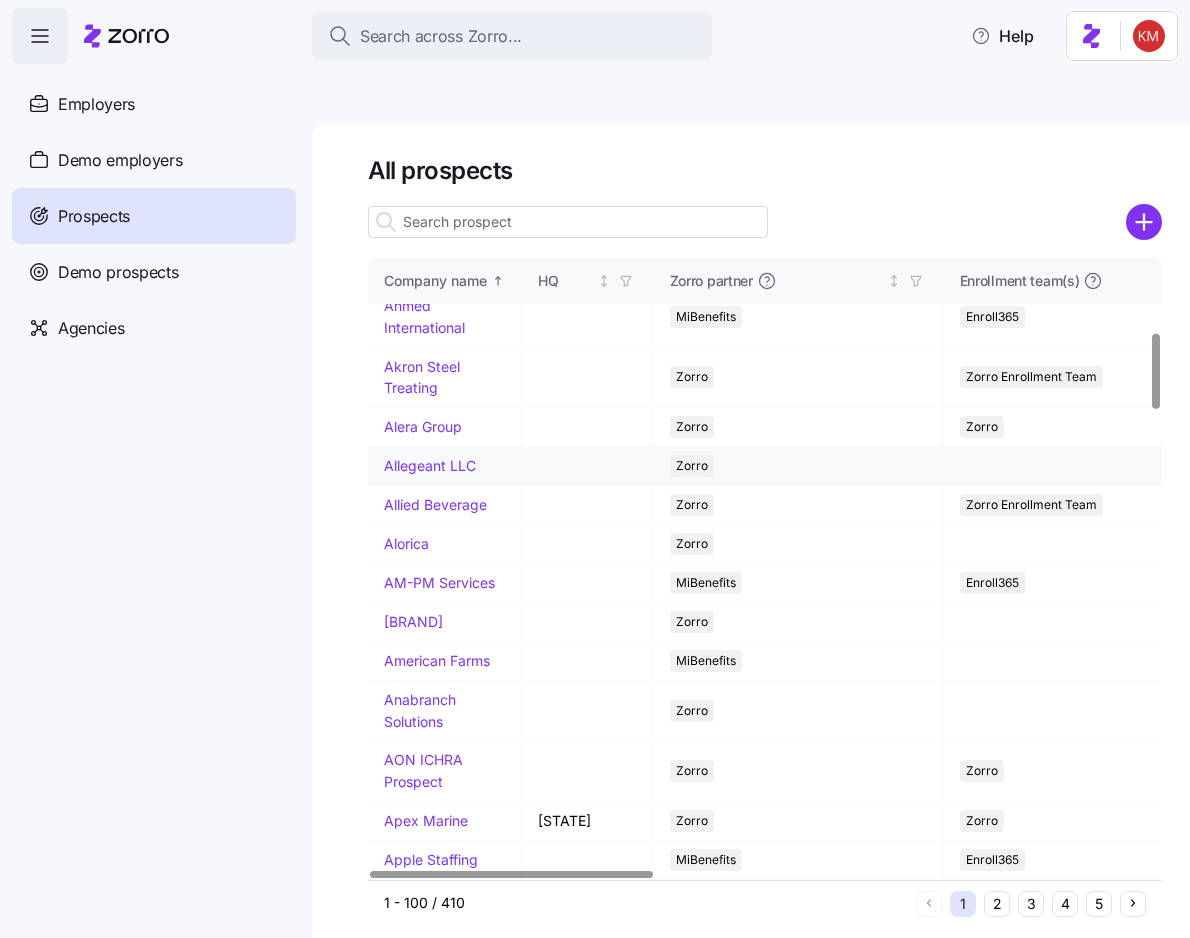 click on "Allegeant LLC" at bounding box center [430, 465] 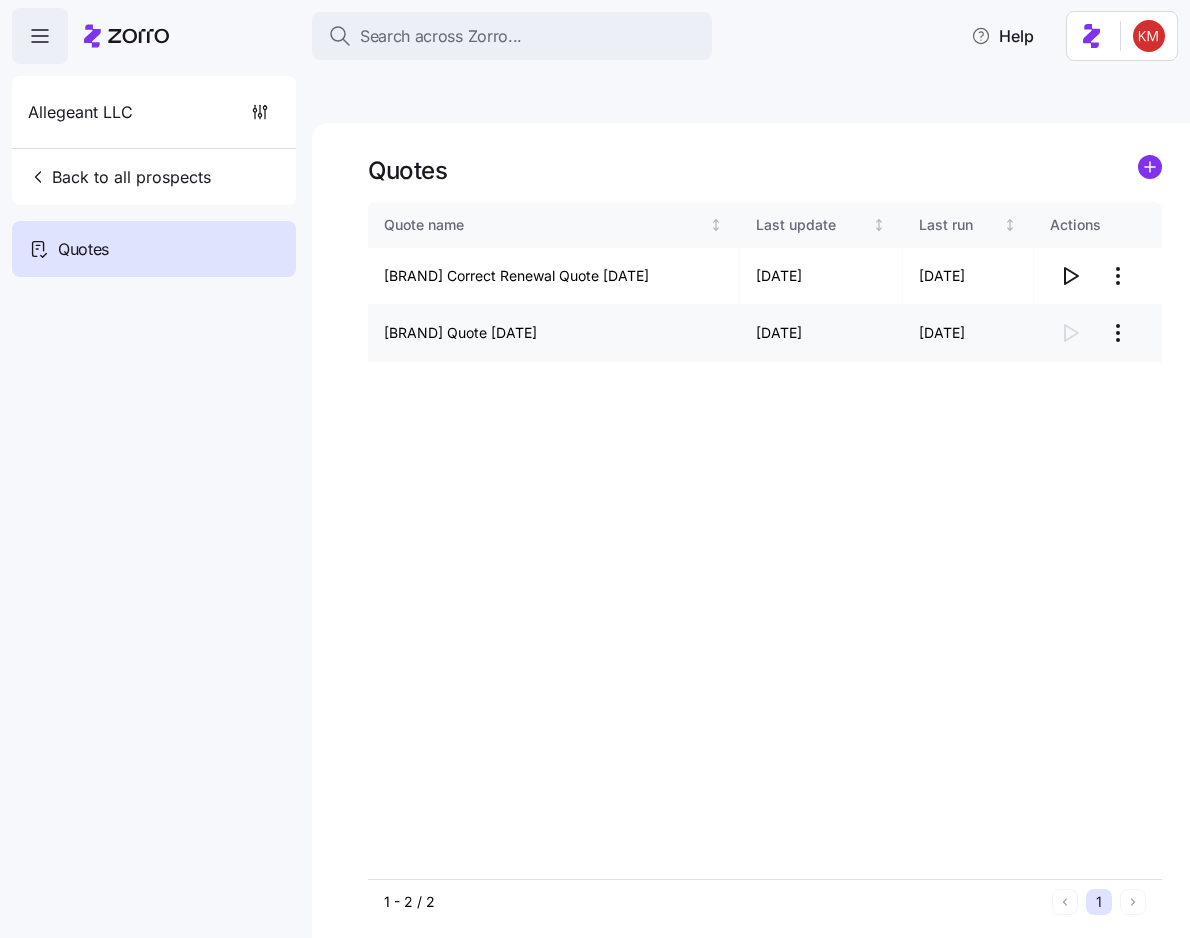 click on "Search across Zorro... Help [BRAND] Back to all prospects Quotes Quotes Quote name Last update Last run Actions [BRAND] Correct Renewal Quote [DATE] [DATE] [DATE] [BRAND] Quote [DATE] [DATE] [DATE] 1 - 2 / 2 1 Quotes" at bounding box center (595, 563) 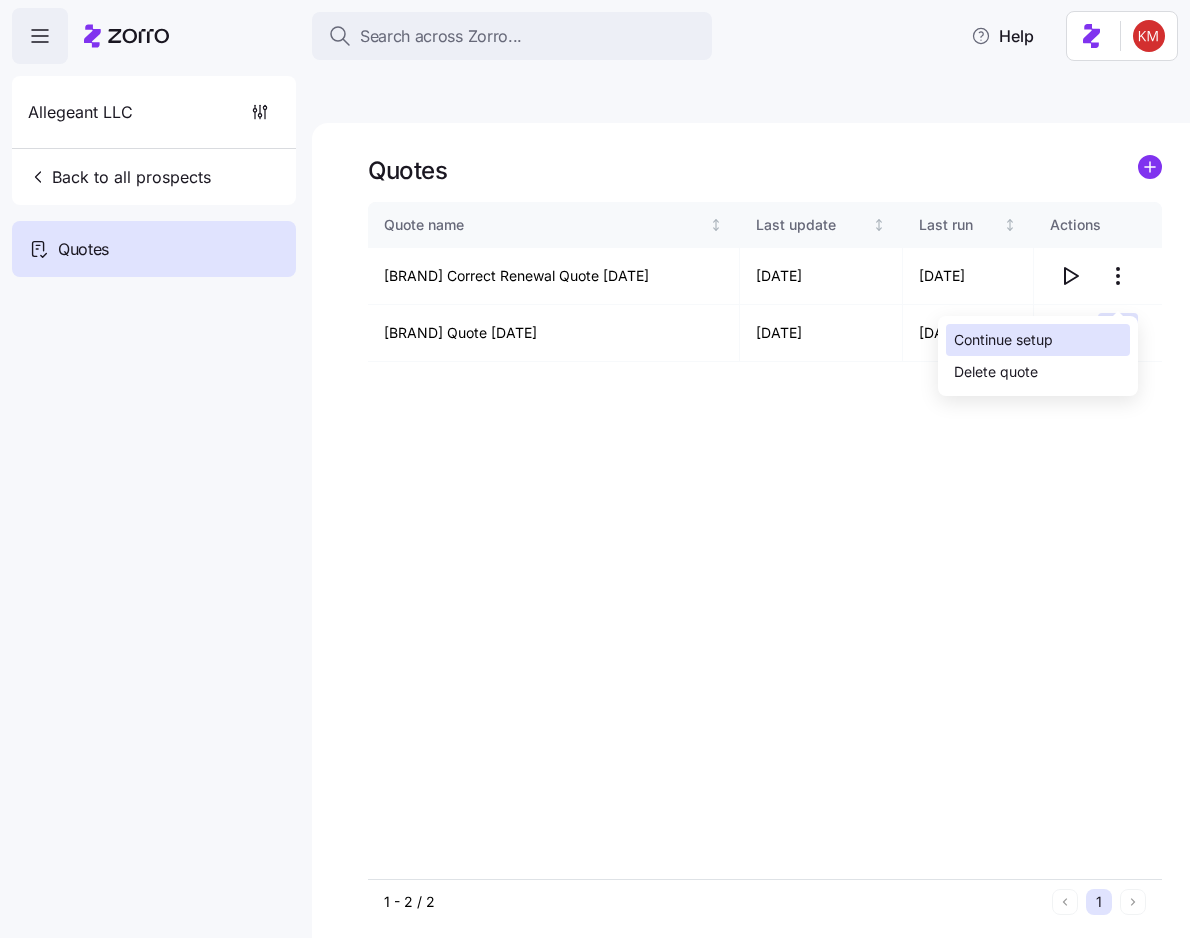 click on "Continue setup" at bounding box center [1038, 340] 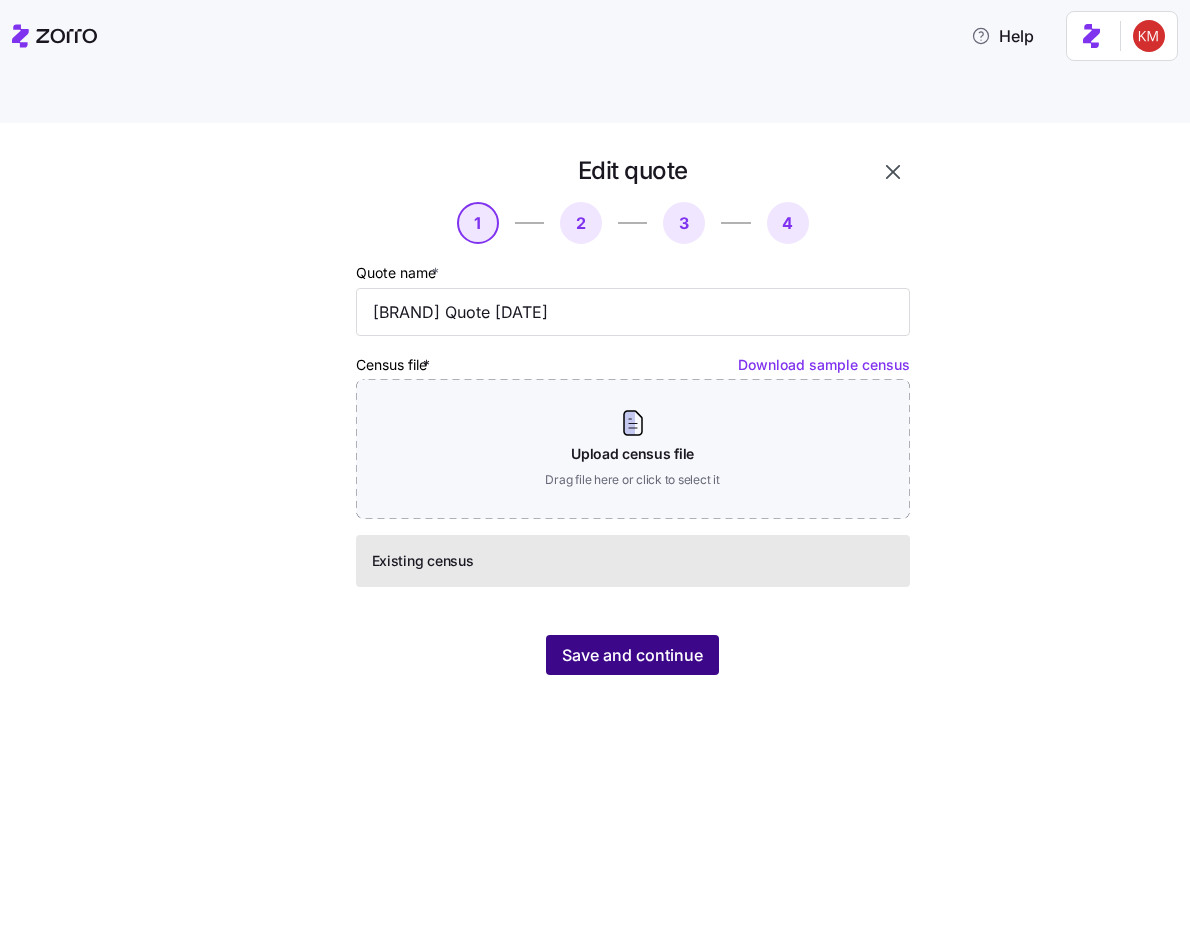 click on "Edit quote 1 2 3 4 Quote name  * [BRAND] Quote [DATE] Census file  * Download sample census Upload census file Drag file here or click to select it Existing census Save and continue" at bounding box center [633, 415] 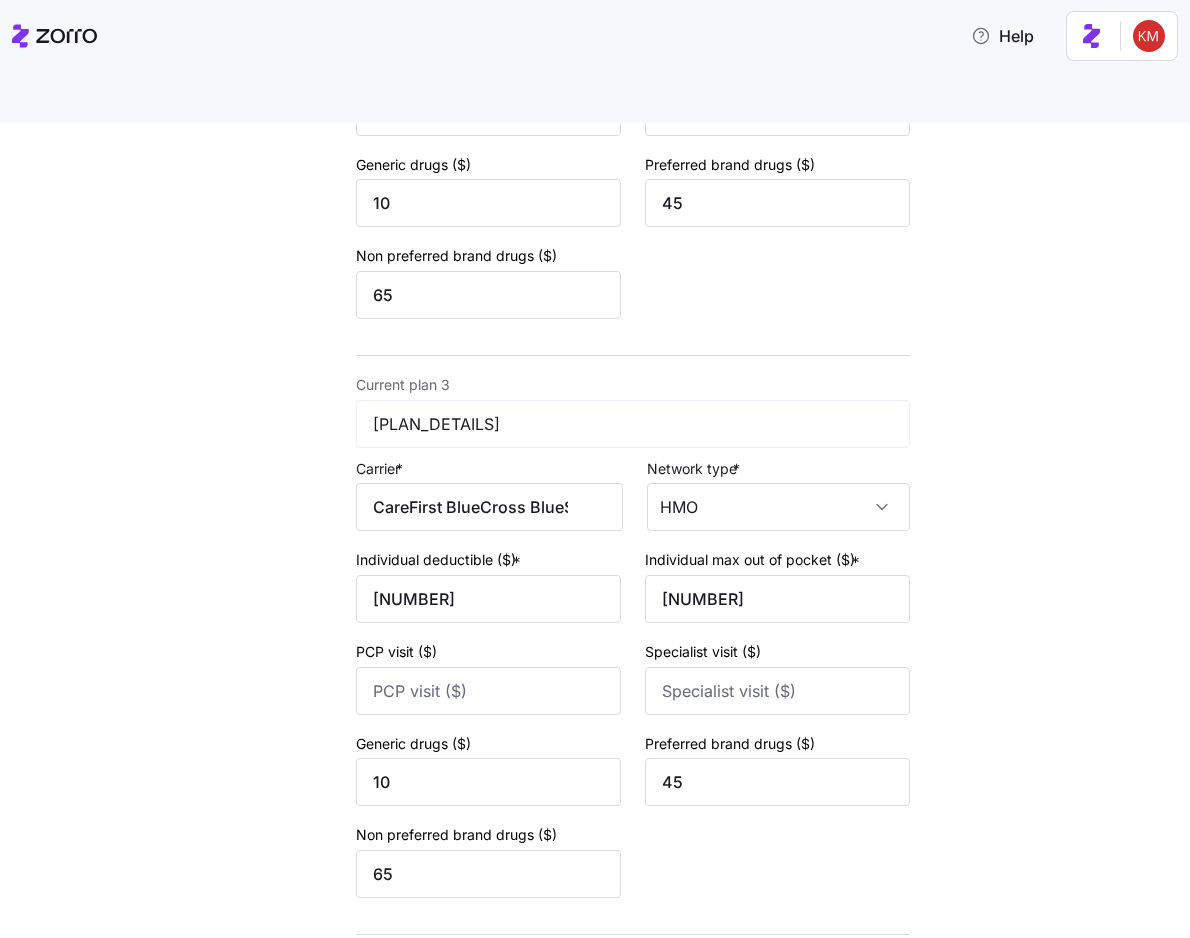 scroll, scrollTop: 1197, scrollLeft: 0, axis: vertical 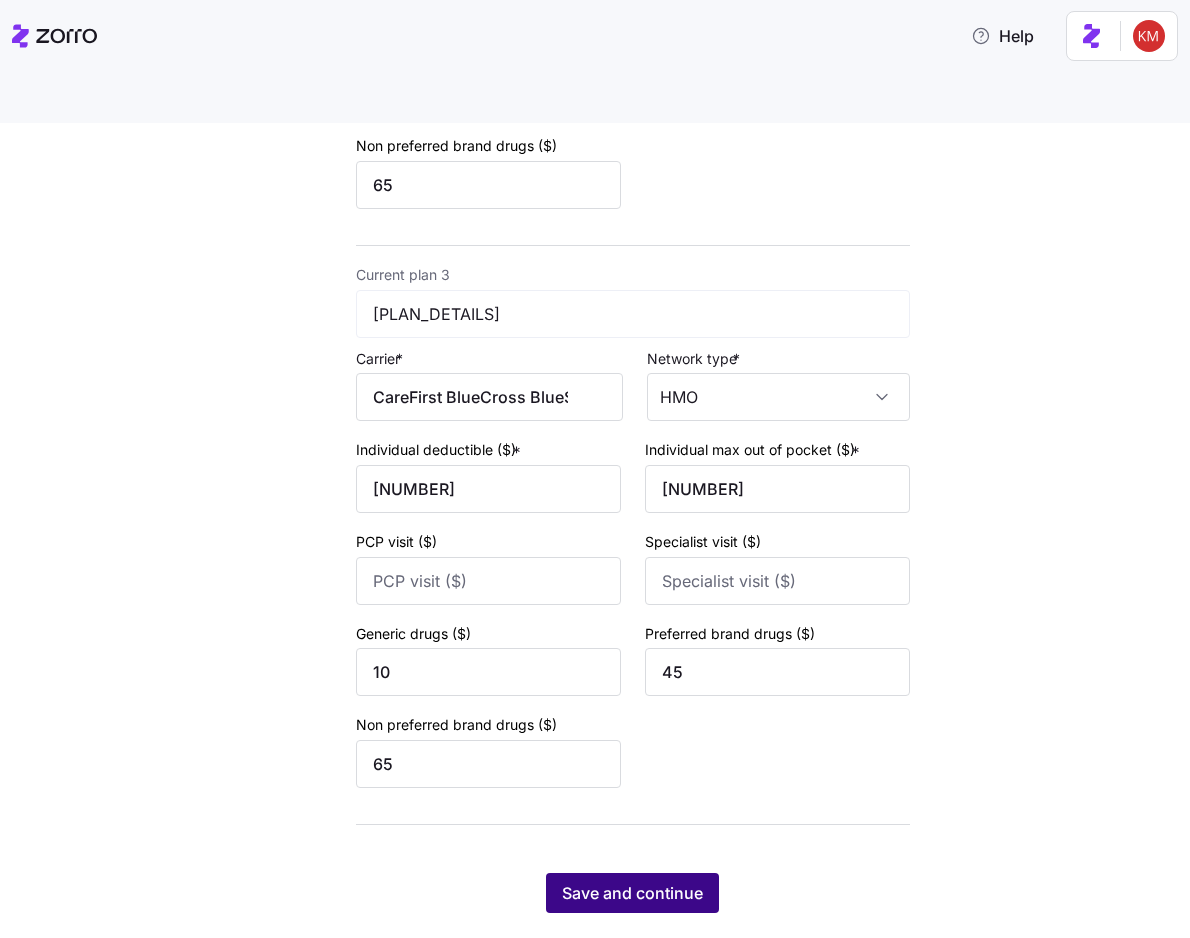 click on "Save and continue" at bounding box center (632, 893) 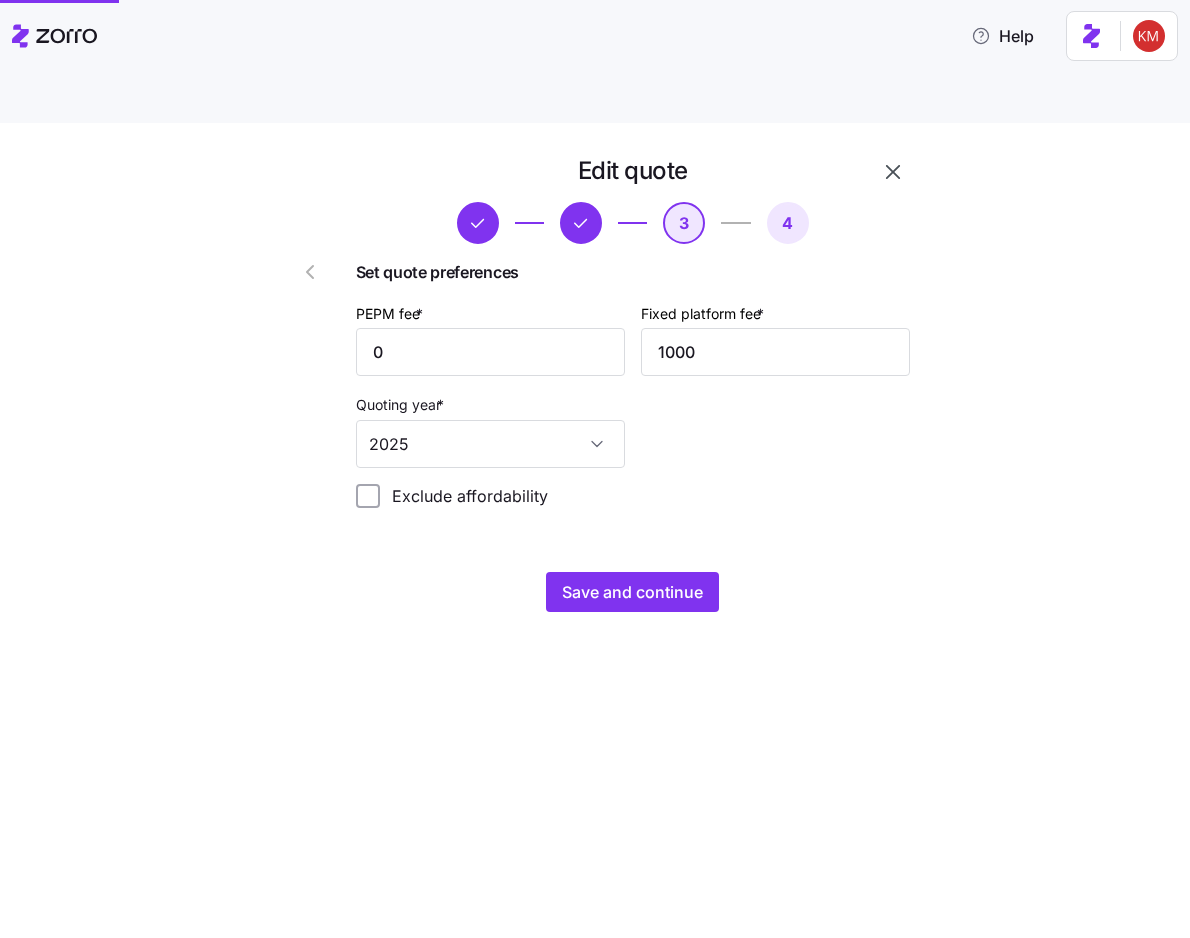 scroll, scrollTop: 0, scrollLeft: 0, axis: both 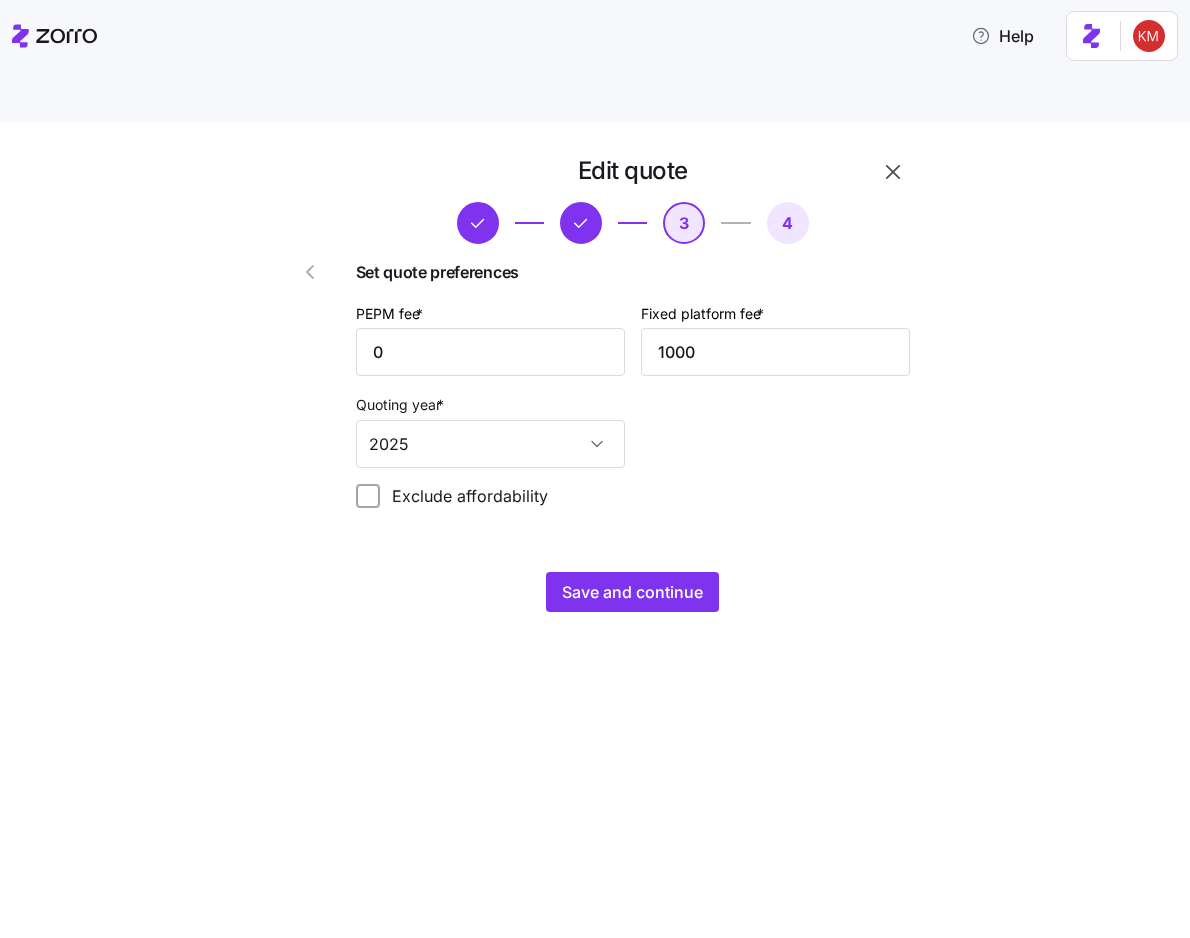 click 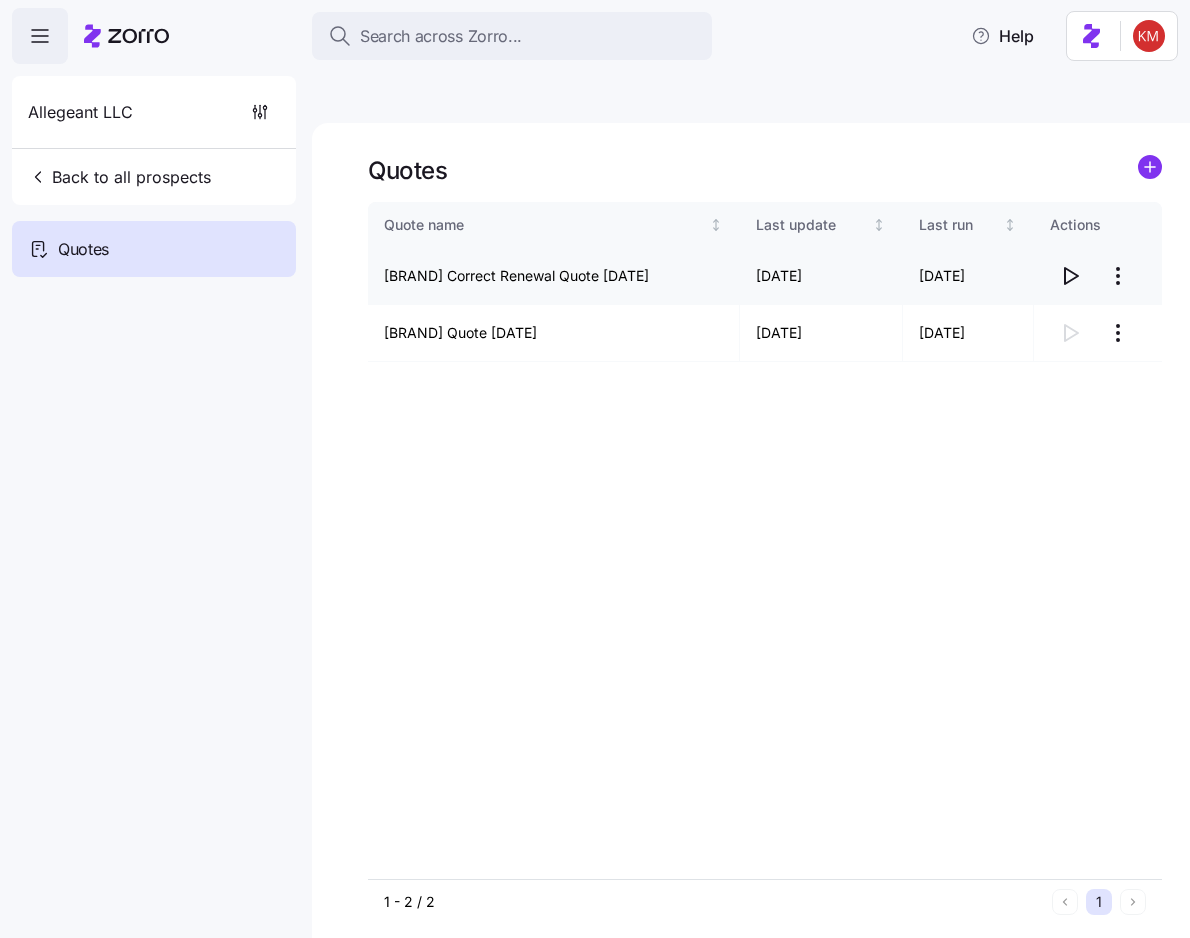 click on "Search across Zorro... Help [BRAND] Back to all prospects Quotes Quotes Quote name Last update Last run Actions [BRAND] Correct Renewal Quote [DATE] [DATE] [DATE] [BRAND] Quote [DATE] [DATE] [DATE] 1 - 2 / 2 1 Quotes" at bounding box center [595, 563] 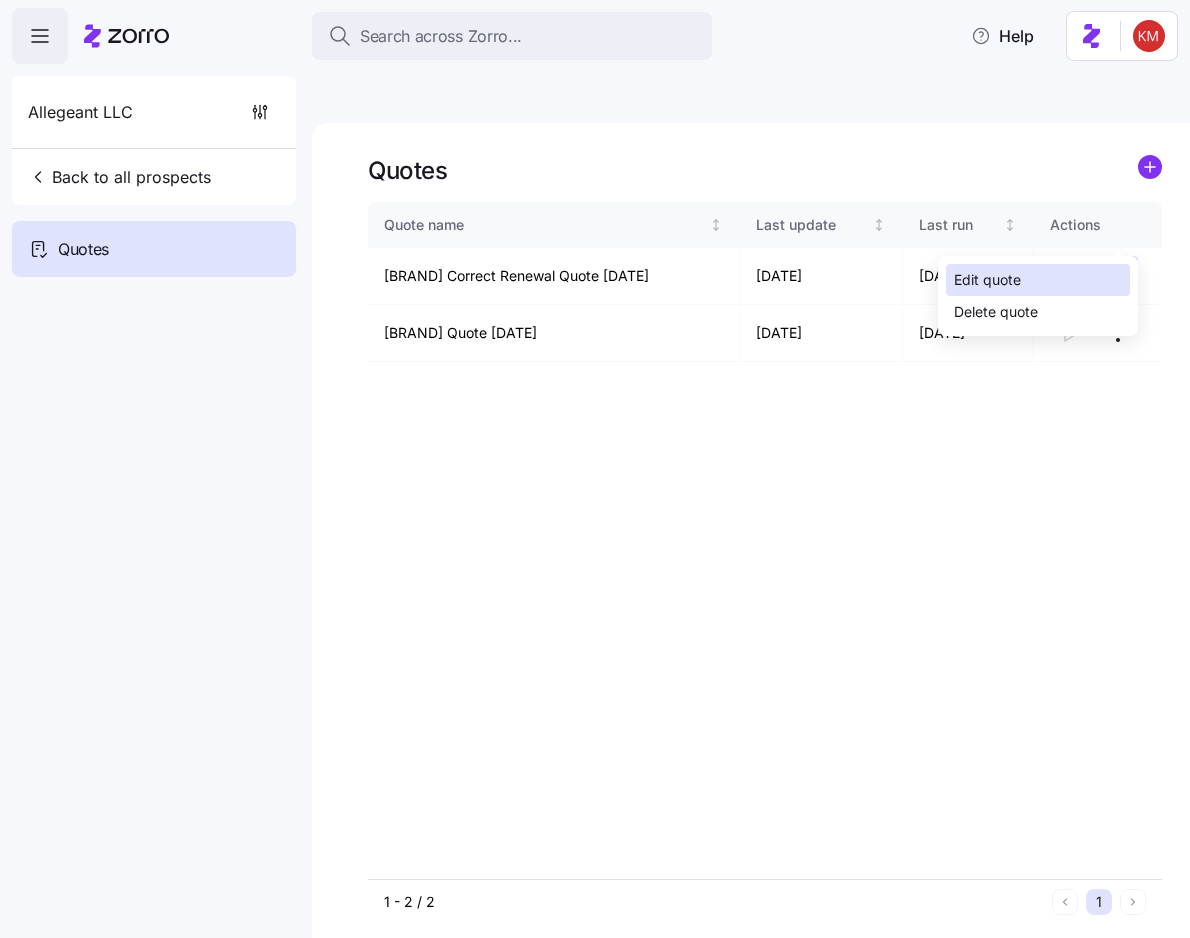click on "Edit quote" at bounding box center (987, 280) 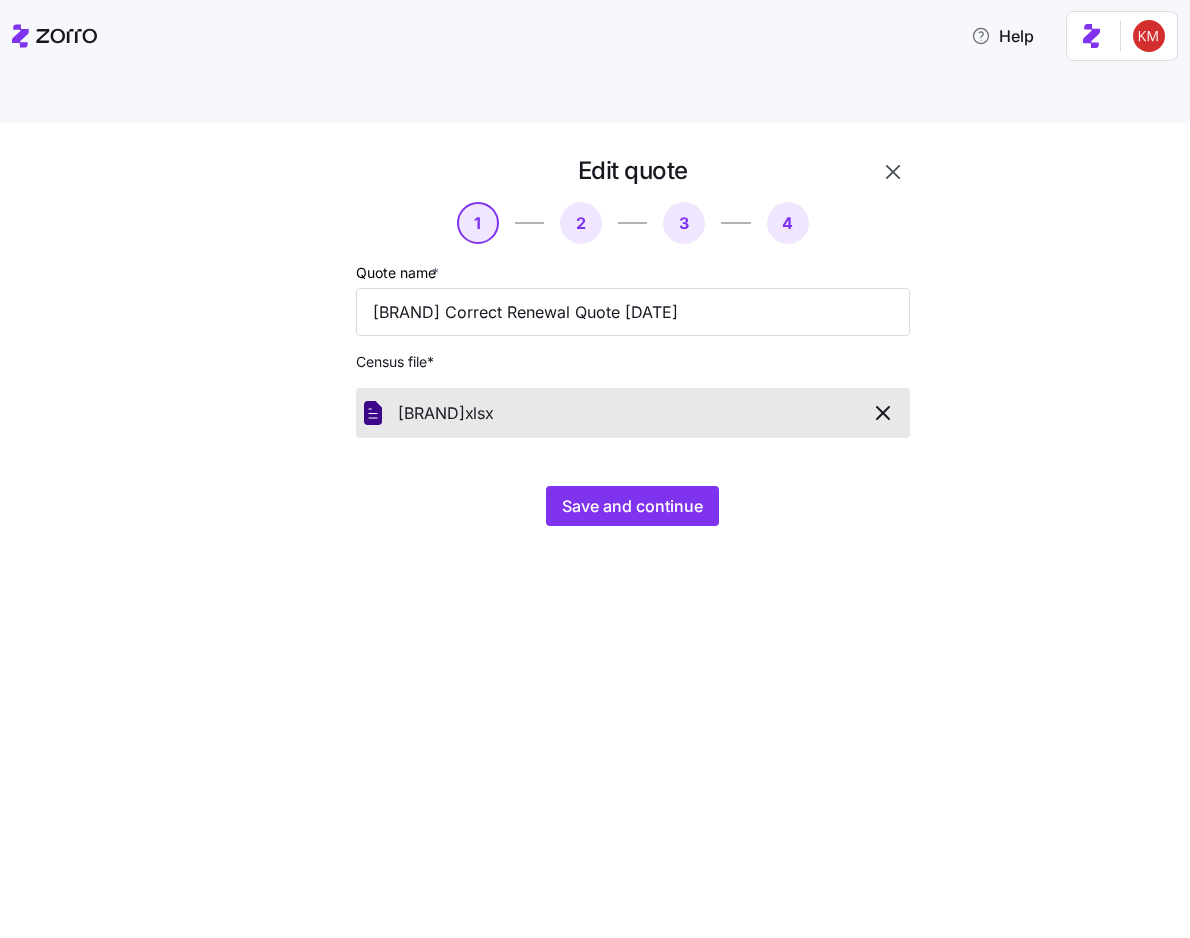 click on "Edit quote 1 2 3 4 Quote name  * [BRAND] Correct Renewal Quote [DATE] Census file * [BRAND] Save and continue" at bounding box center (609, 352) 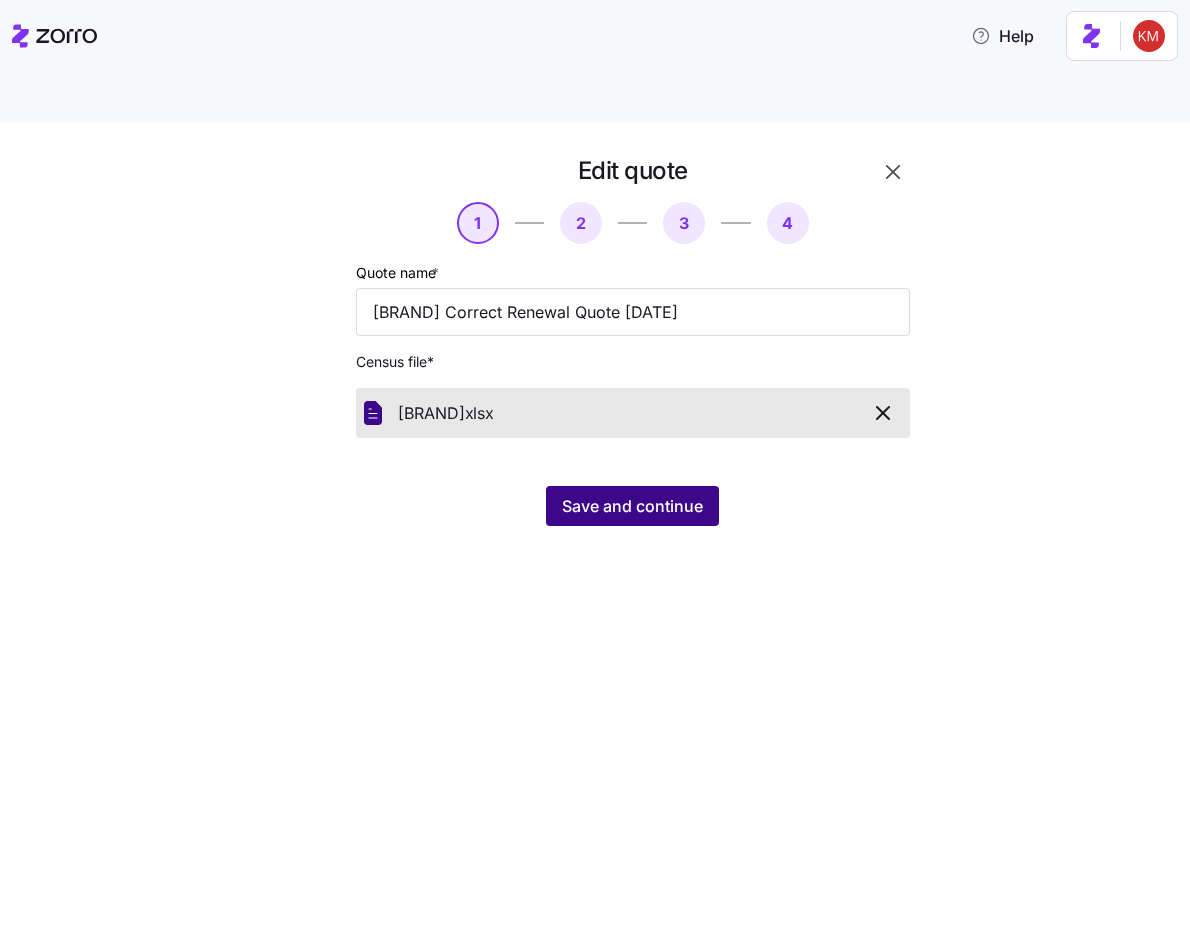 click on "Save and continue" at bounding box center (632, 506) 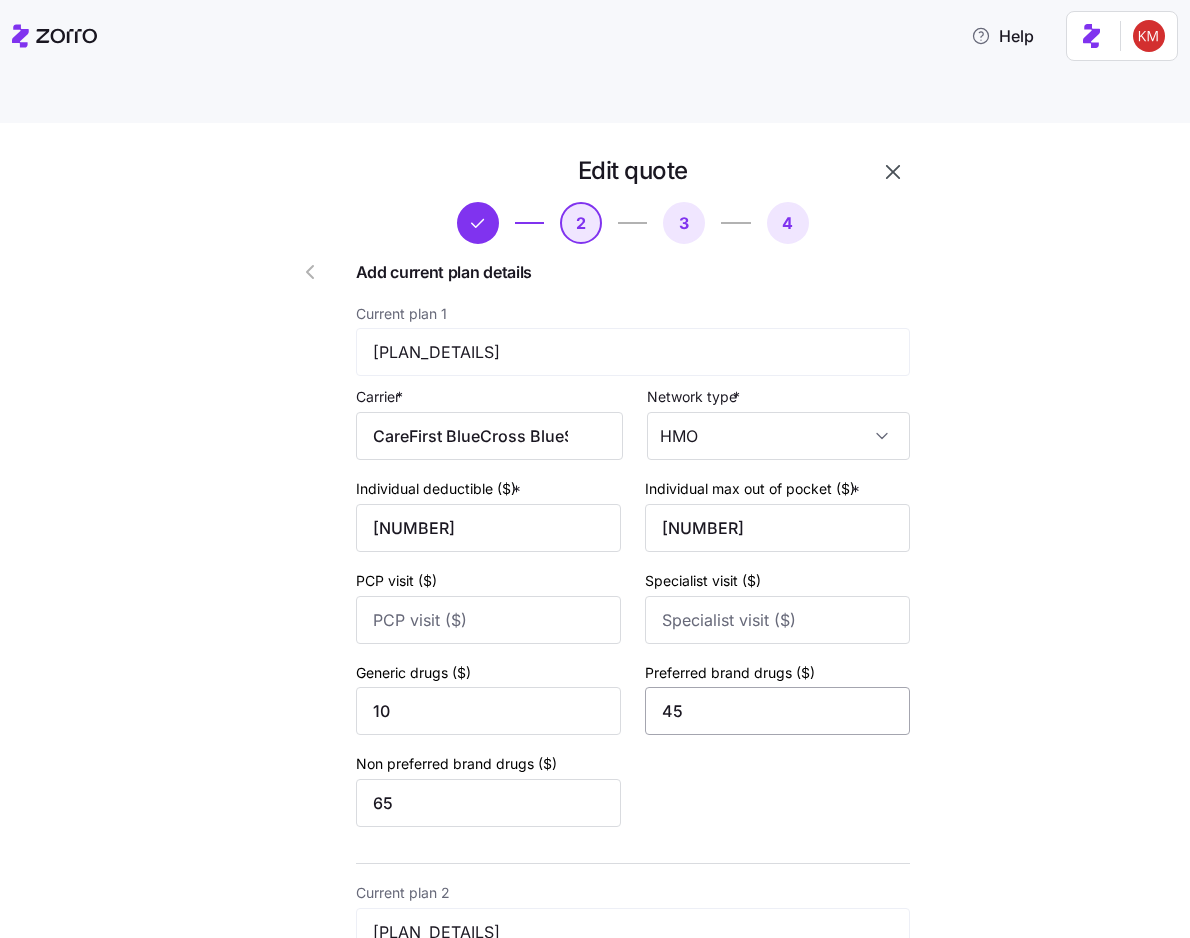 type on "[NUMBER]" 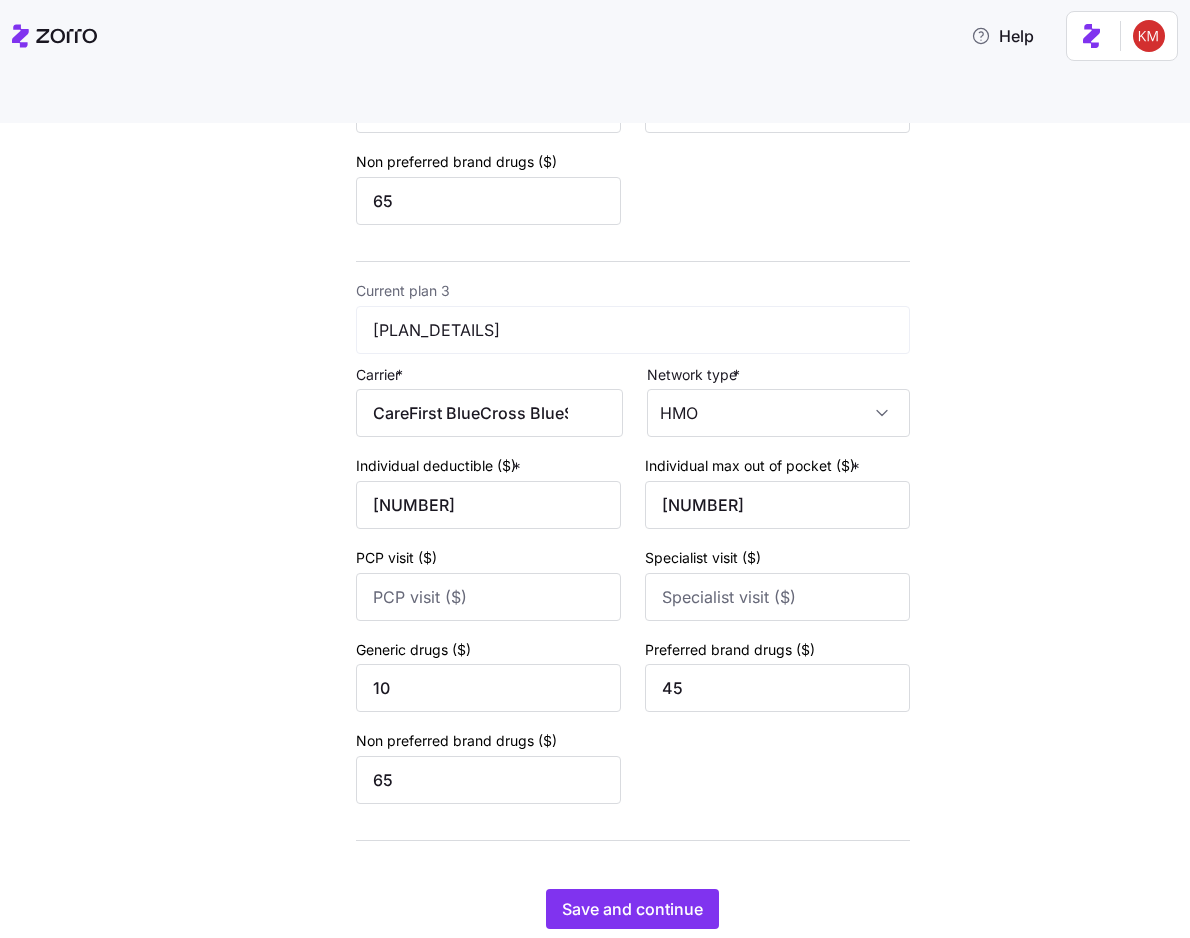 scroll, scrollTop: 1197, scrollLeft: 0, axis: vertical 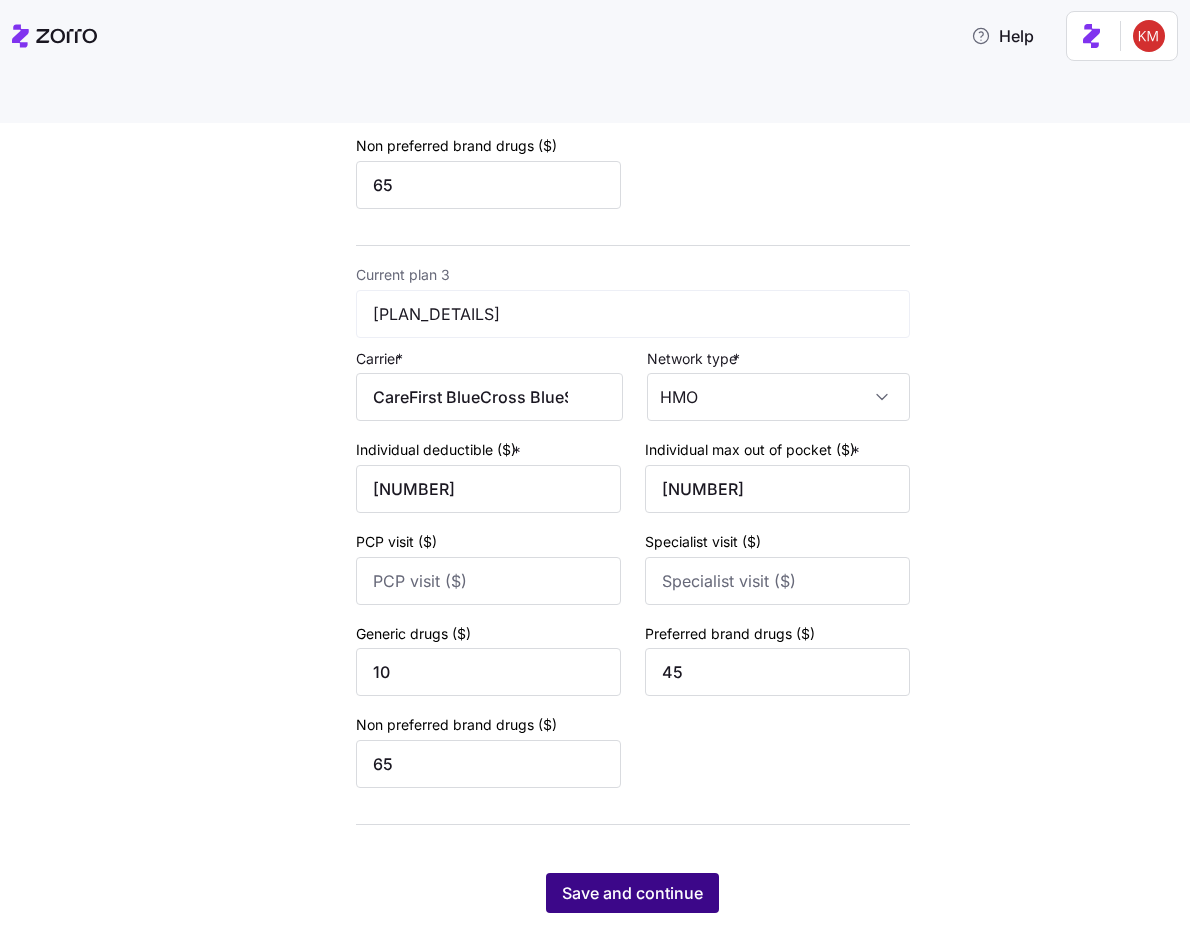 click on "Save and continue" at bounding box center [632, 893] 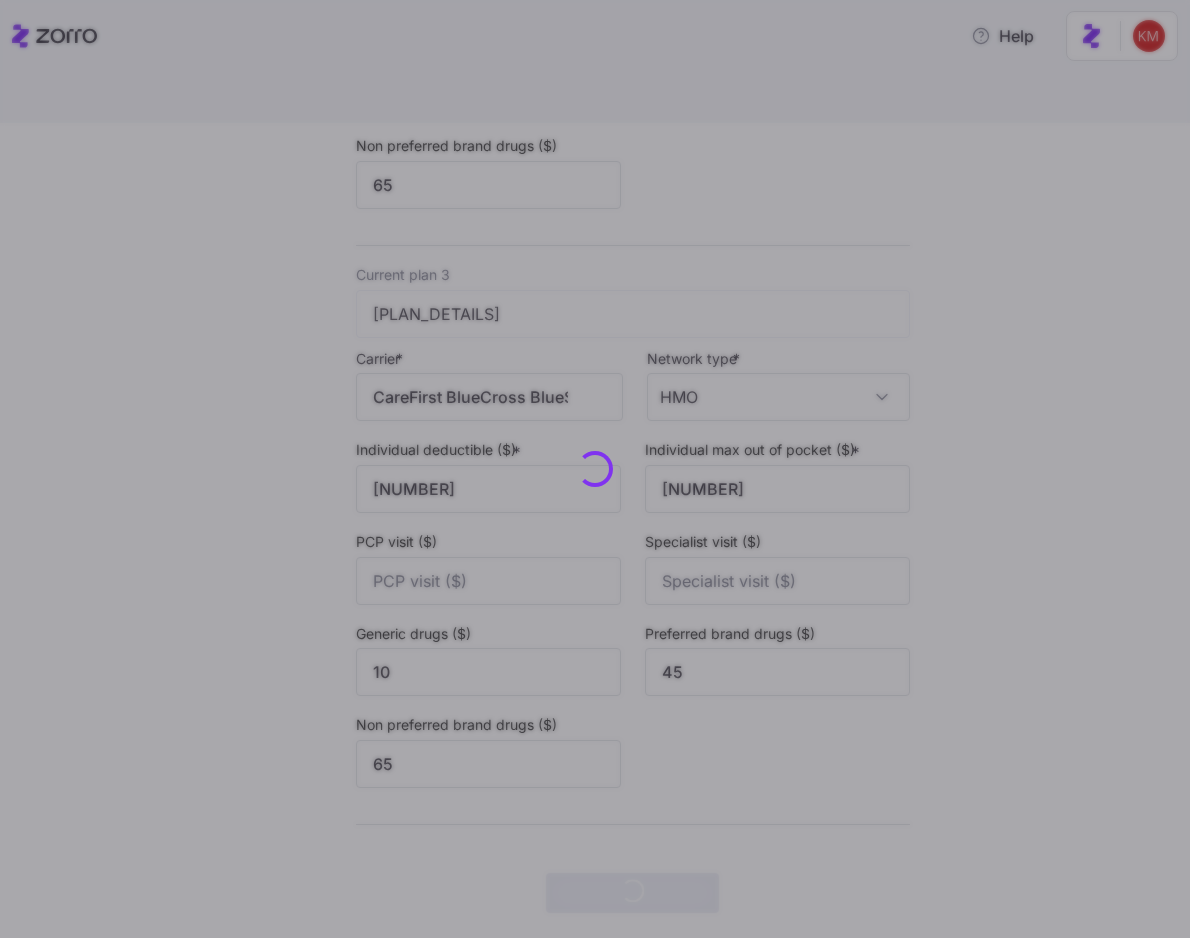 scroll, scrollTop: 0, scrollLeft: 0, axis: both 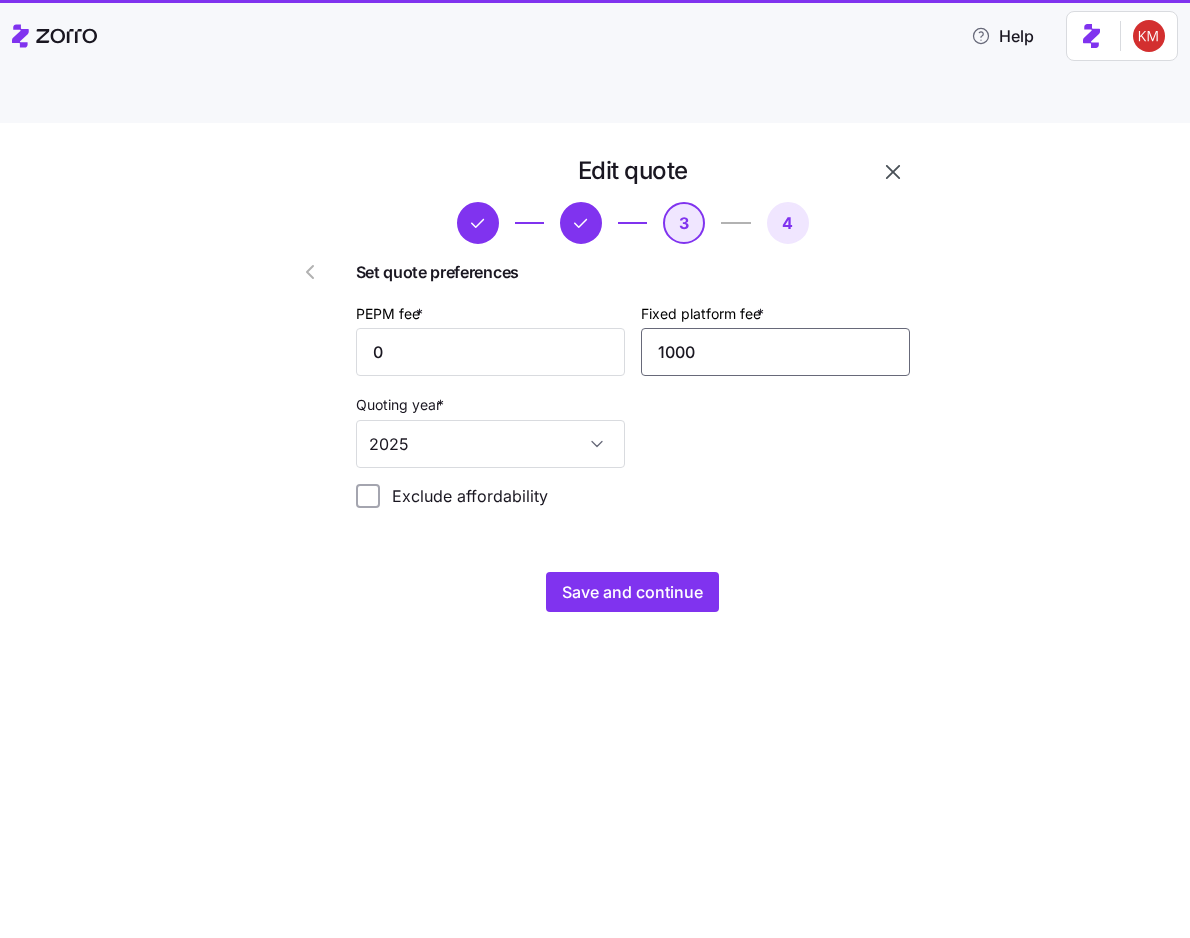 click on "1000" at bounding box center [775, 352] 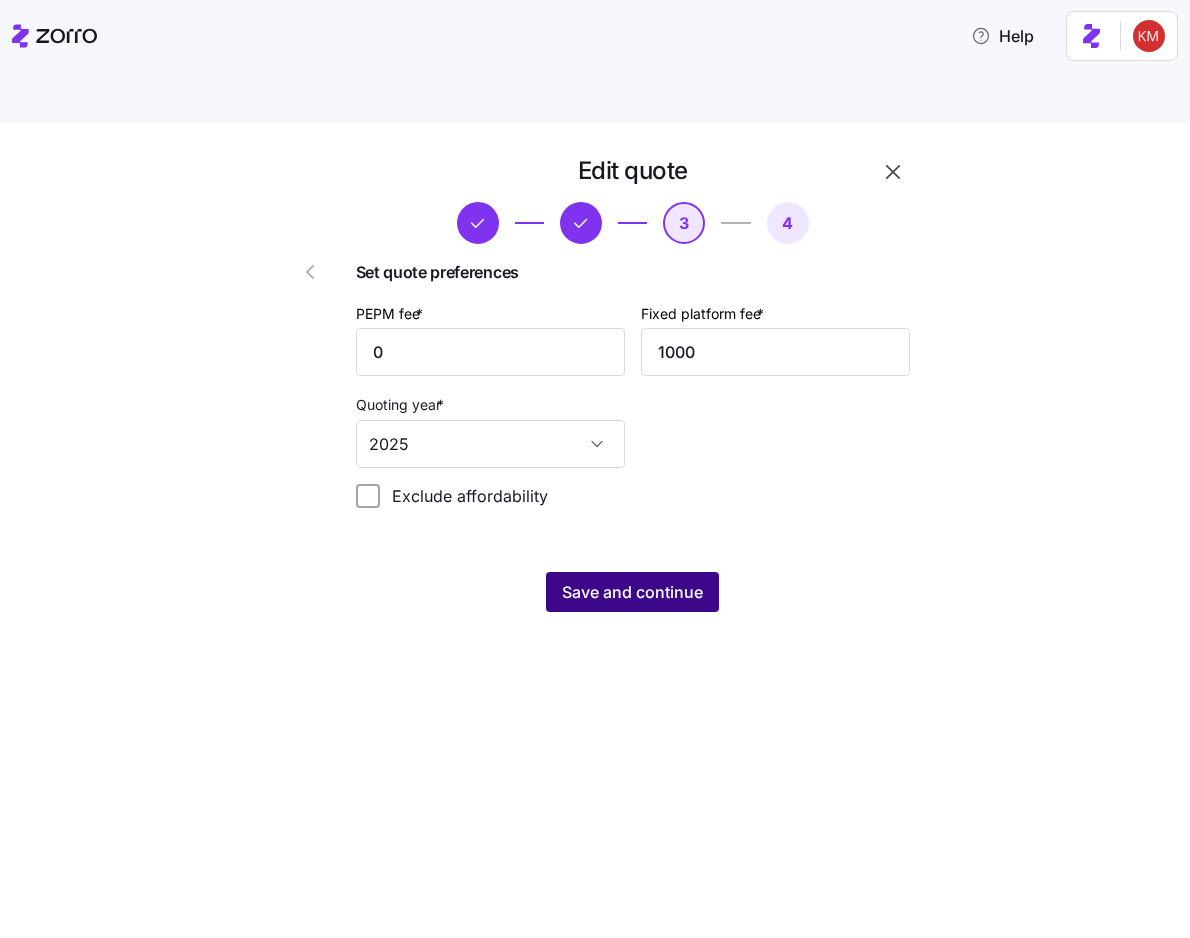 click on "Save and continue" at bounding box center (632, 592) 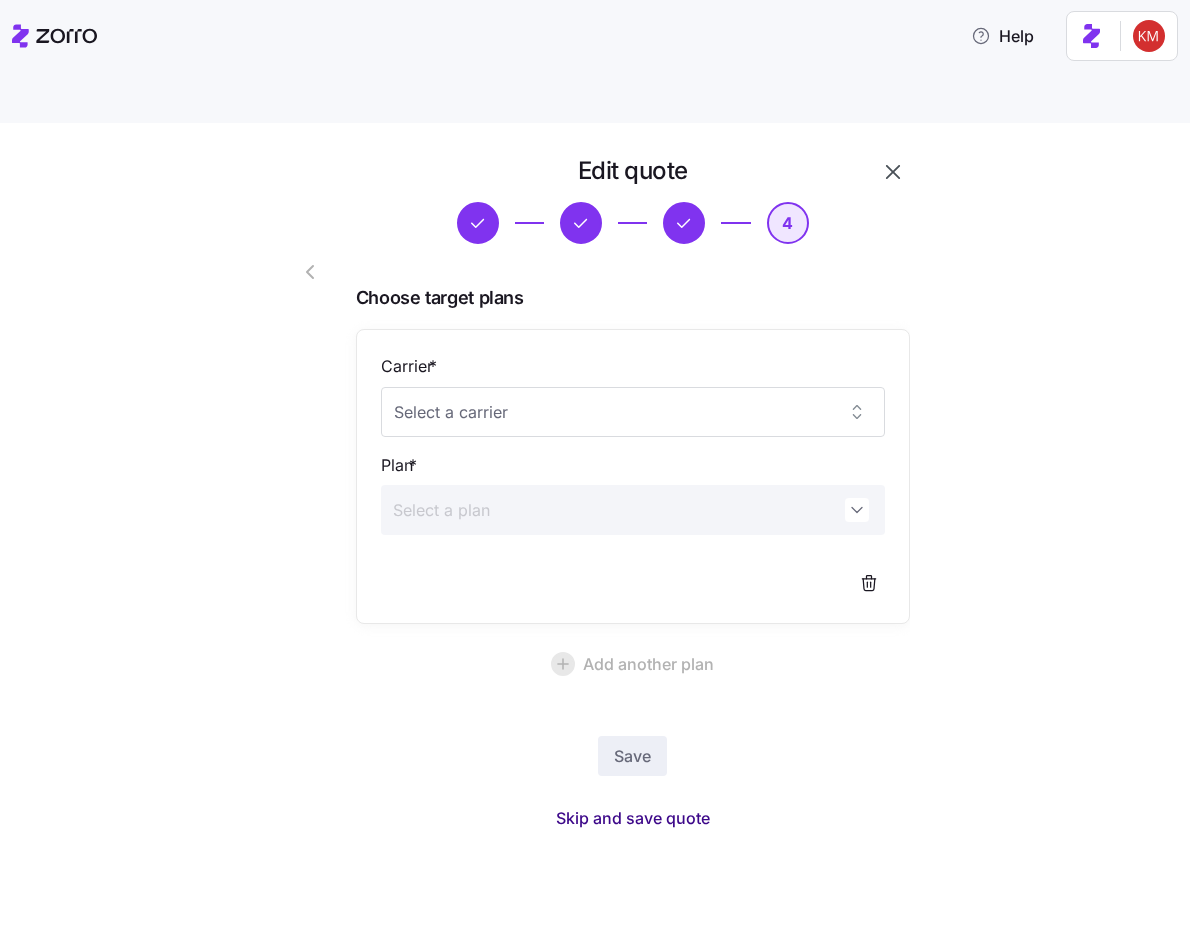 click on "Skip and save quote" at bounding box center (633, 818) 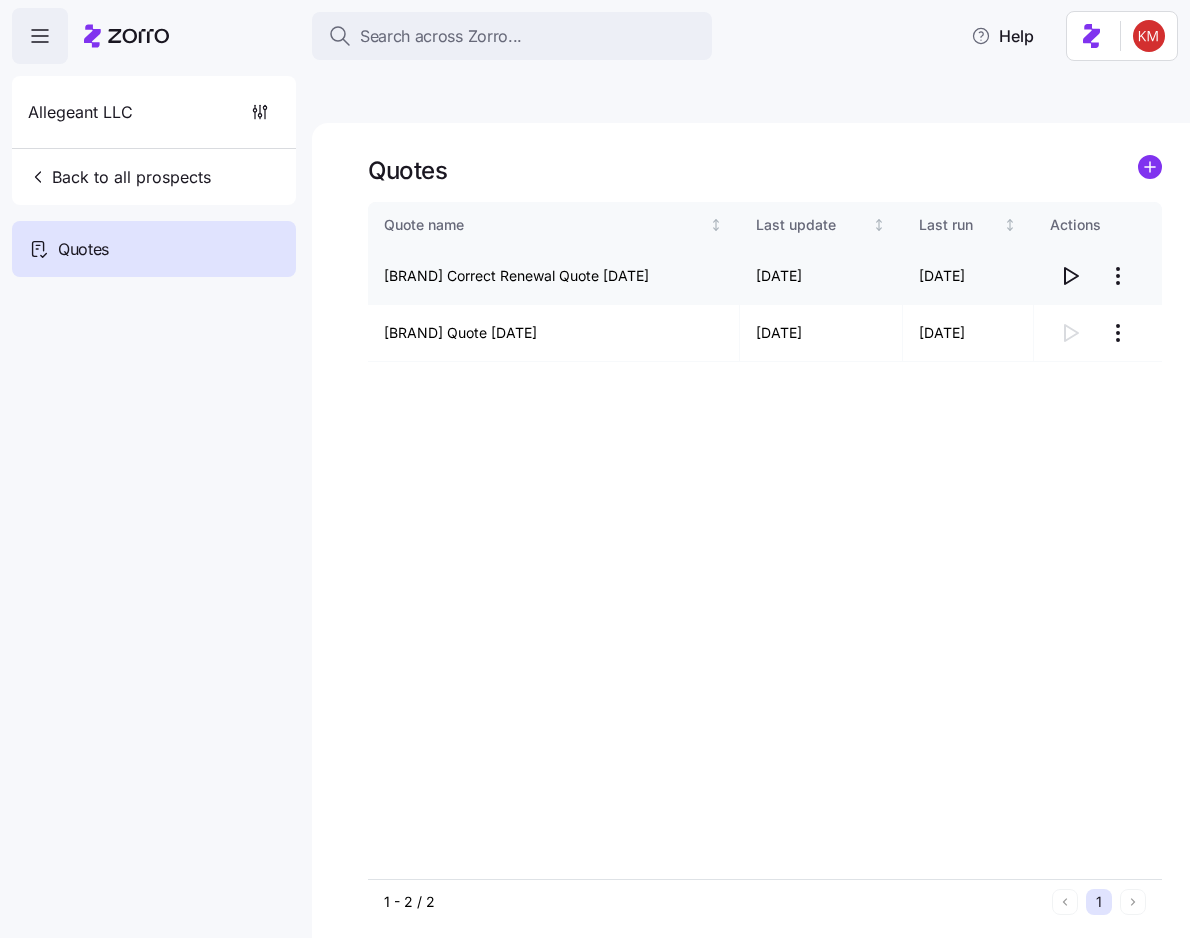 click 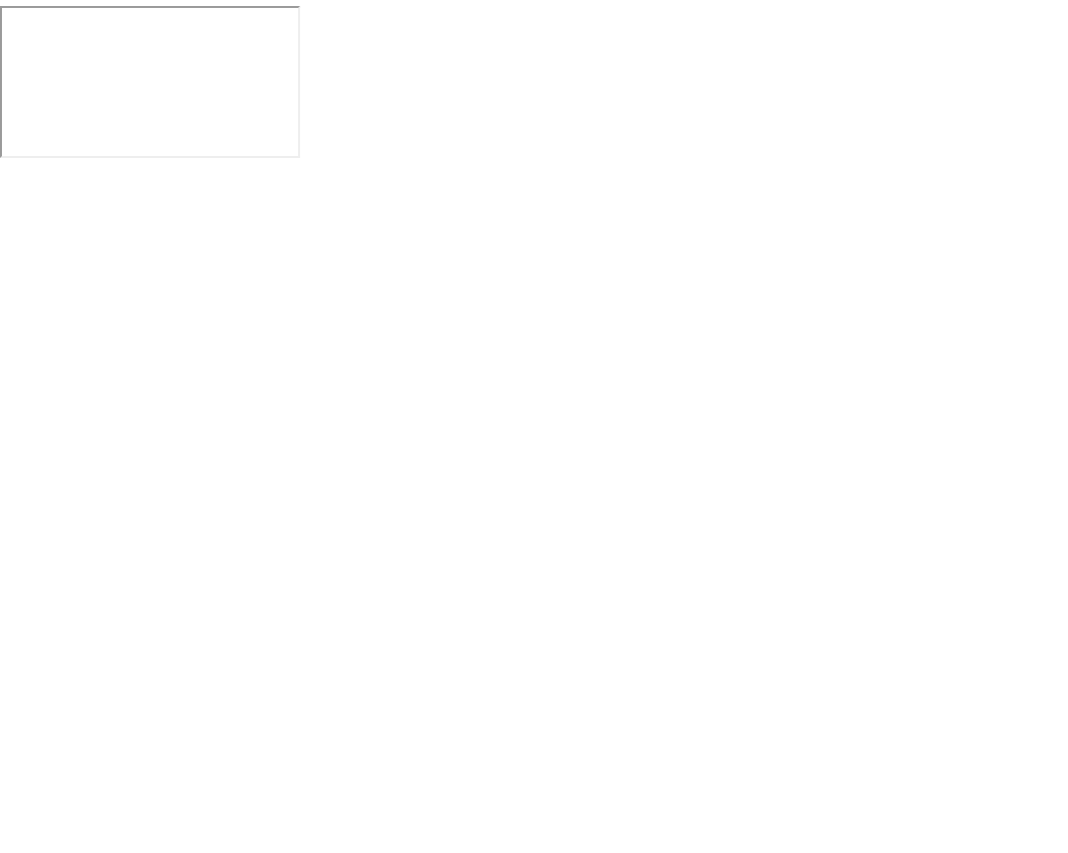 scroll, scrollTop: 0, scrollLeft: 0, axis: both 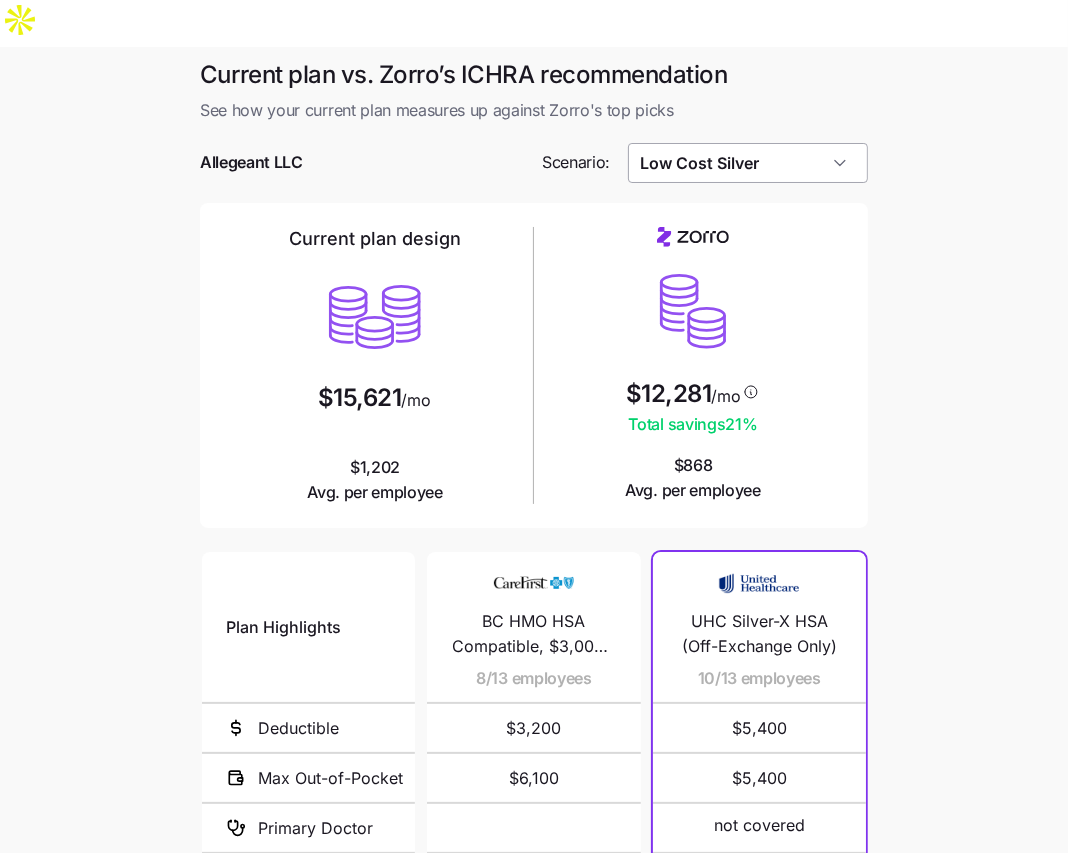 click on "Low Cost Silver" at bounding box center (748, 163) 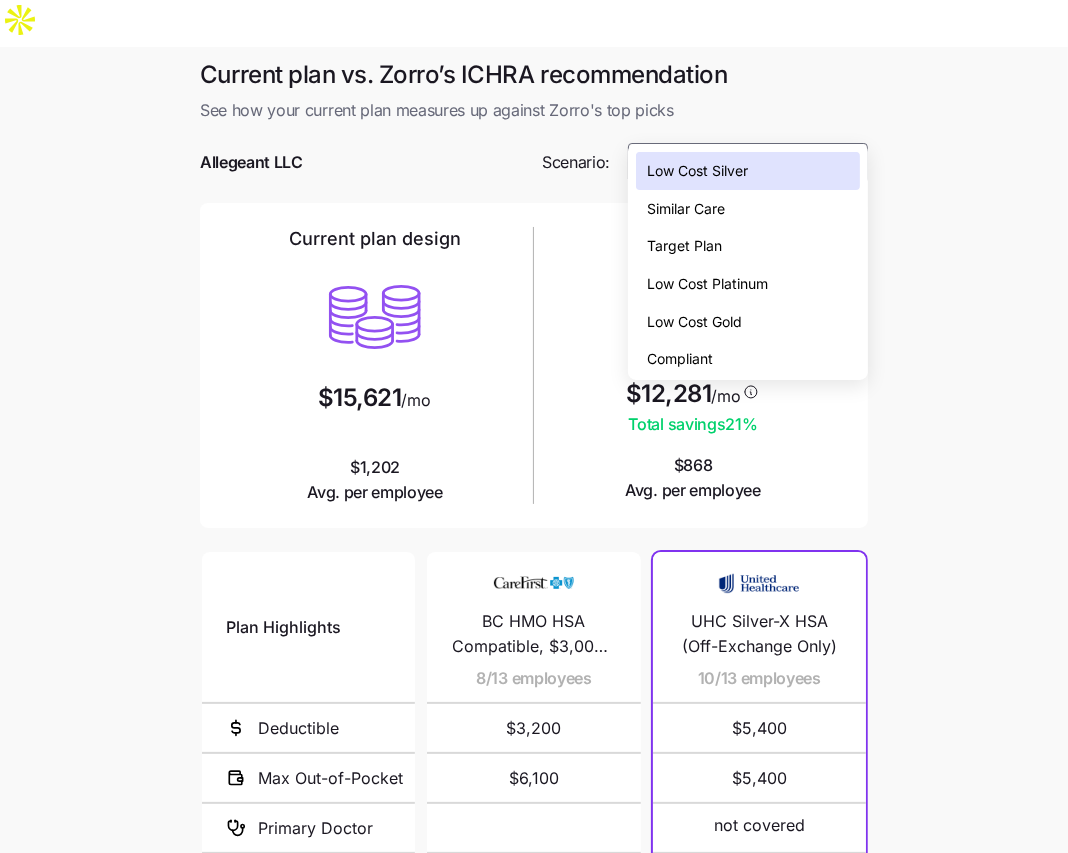 click on "Low Cost Gold" at bounding box center (748, 322) 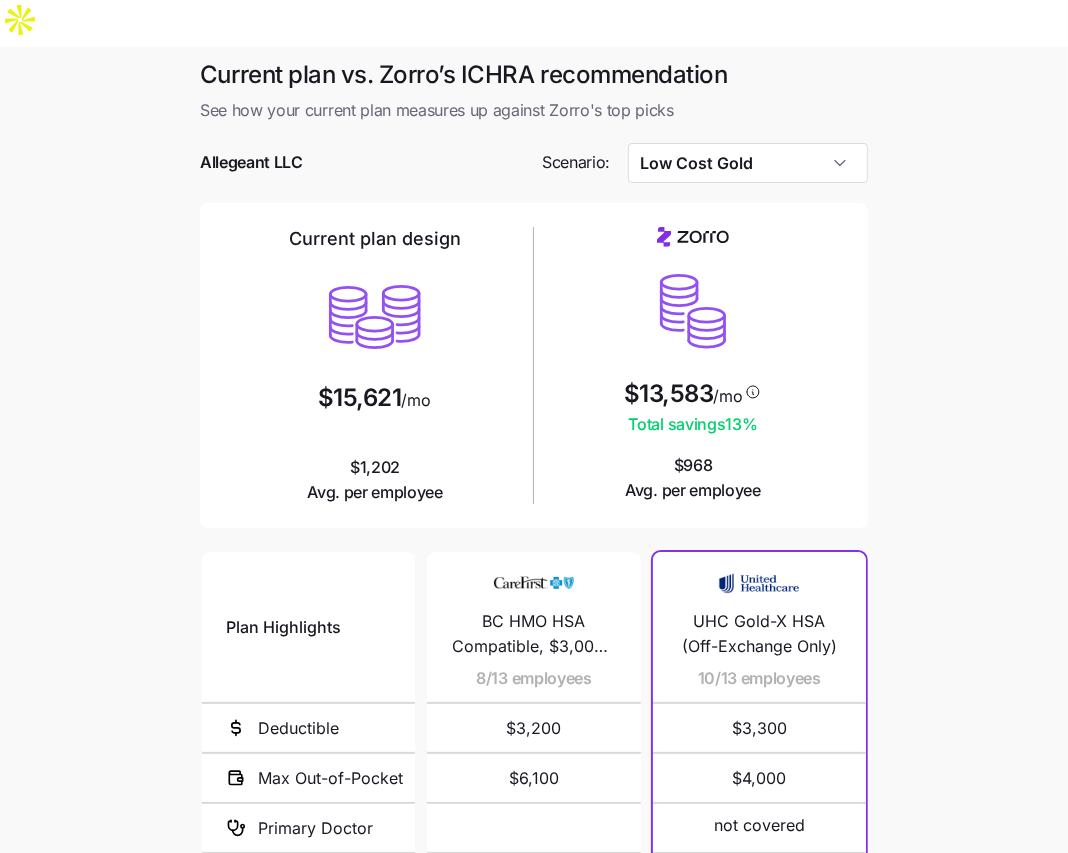 click on "Current plan vs. Zorro’s ICHRA recommendation See how your current plan measures up against Zorro's top picks Allegeant LLC Scenario: Low Cost Gold Current plan design $15,621 /mo $1,202 Avg. per employee $13,583 /mo Total savings  13 % $968 Avg. per employee Plan Highlights Deductible Max Out-of-Pocket Primary Doctor Generic Drugs Specialist Visit BC HMO HSA Compatible, $3,000 - Silver 8/13 employees $3,200 $6,100 $10 BC Plus HMO HSA Compatible, $2,500 - Silver 4/13 employees $2,750 $7,950 $10 BC ADV HSA, $3,000 - Silver 1/13 employees $3,200 $6,100 $10 UHC Gold-X HSA (Off-Exchange Only) 10/13 employees $3,300 $4,000 not covered not covered not covered Sentara M Gold 2200 Ded 1/13 employees $2,200 $6,400 $25 $15 $50 Gold 201 HSA 1/13 employees $3,300 $3,300 not covered not covered not covered my Direct Blue EPO Gold 1500 1/13 employees $1,500 $8,300 $35 $0 $35 Next" at bounding box center (534, 593) 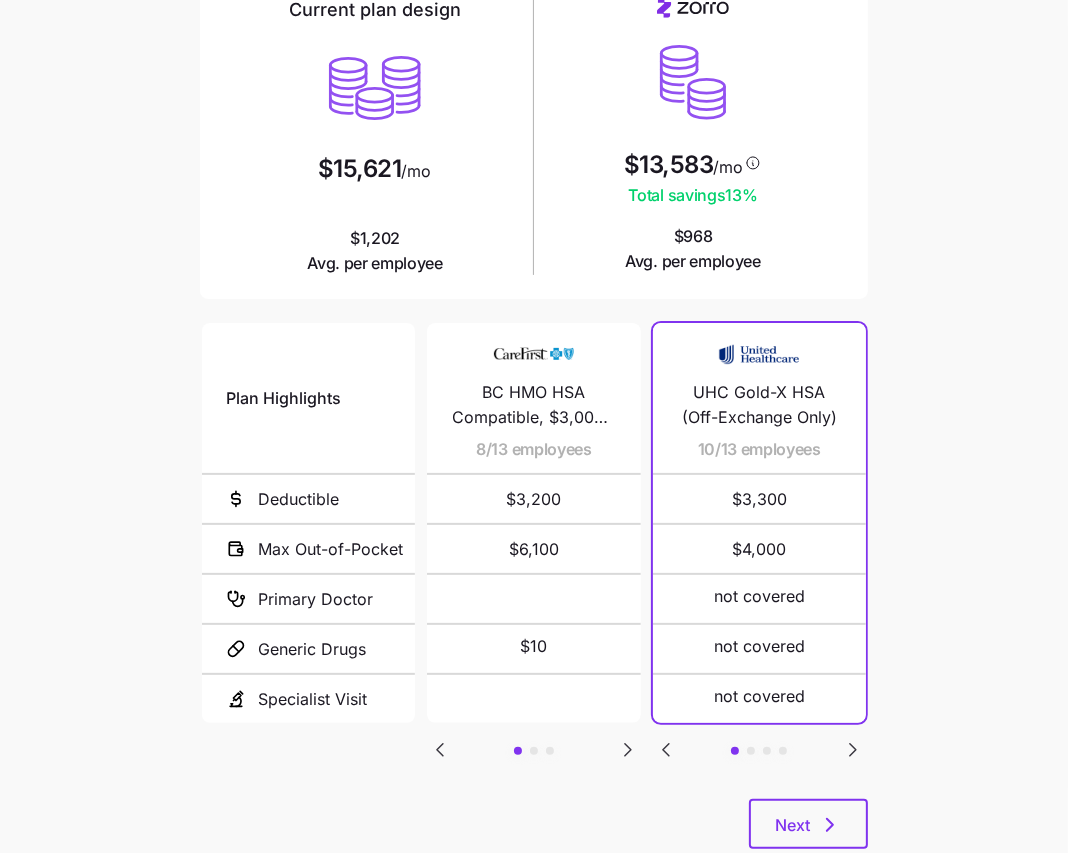 scroll, scrollTop: 239, scrollLeft: 0, axis: vertical 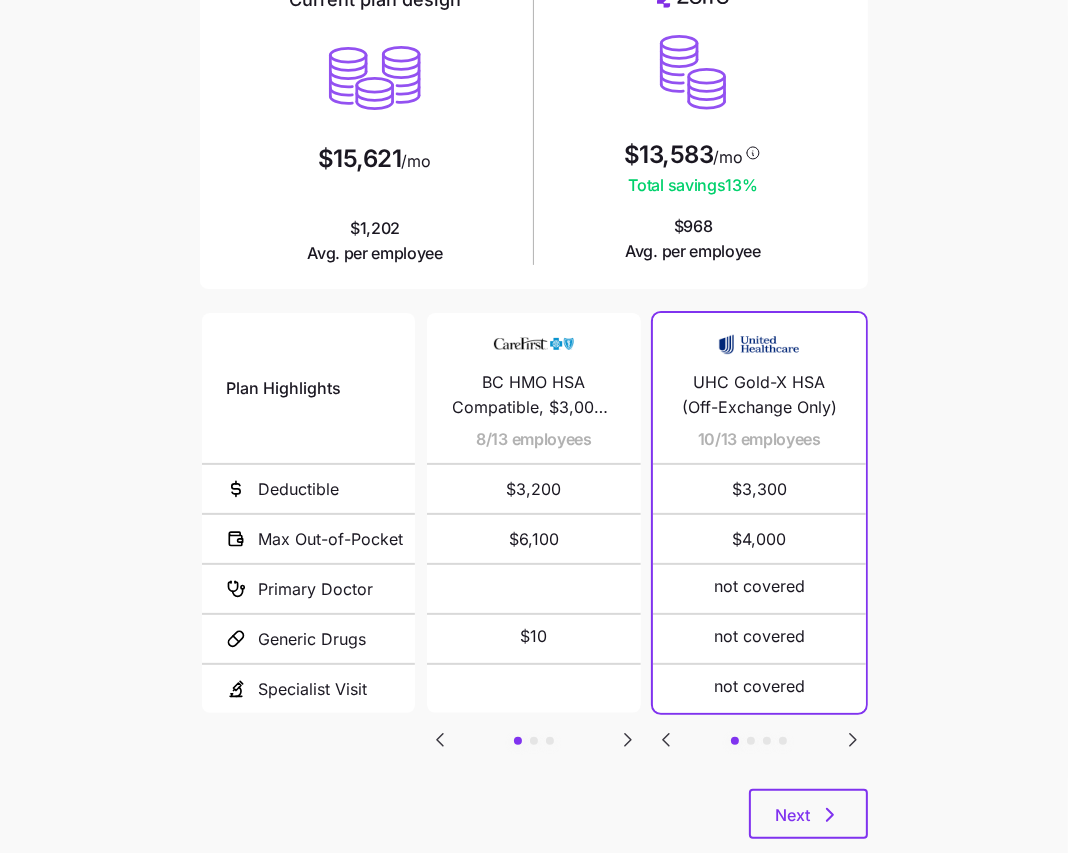 click on "Plan Highlights Deductible Max Out-of-Pocket Primary Doctor Generic Drugs Specialist Visit BC HMO HSA Compatible, $3,000 - Silver 8/13 employees $3,200 $6,100 $10 BC Plus HMO HSA Compatible, $2,500 - Silver 4/13 employees $2,750 $7,950 $10 BC ADV HSA, $3,000 - Silver 1/13 employees $3,200 $6,100 $10 UHC Gold-X HSA (Off-Exchange Only) 10/13 employees $3,300 $4,000 not covered not covered not covered Sentara M Gold 2200 Ded 1/13 employees $2,200 $6,400 $25 $15 $50 Gold 201 HSA 1/13 employees $3,300 $3,300 not covered not covered not covered my Direct Blue EPO Gold 1500 1/13 employees $1,500 $8,300 $35 $0 $35" at bounding box center [534, 549] 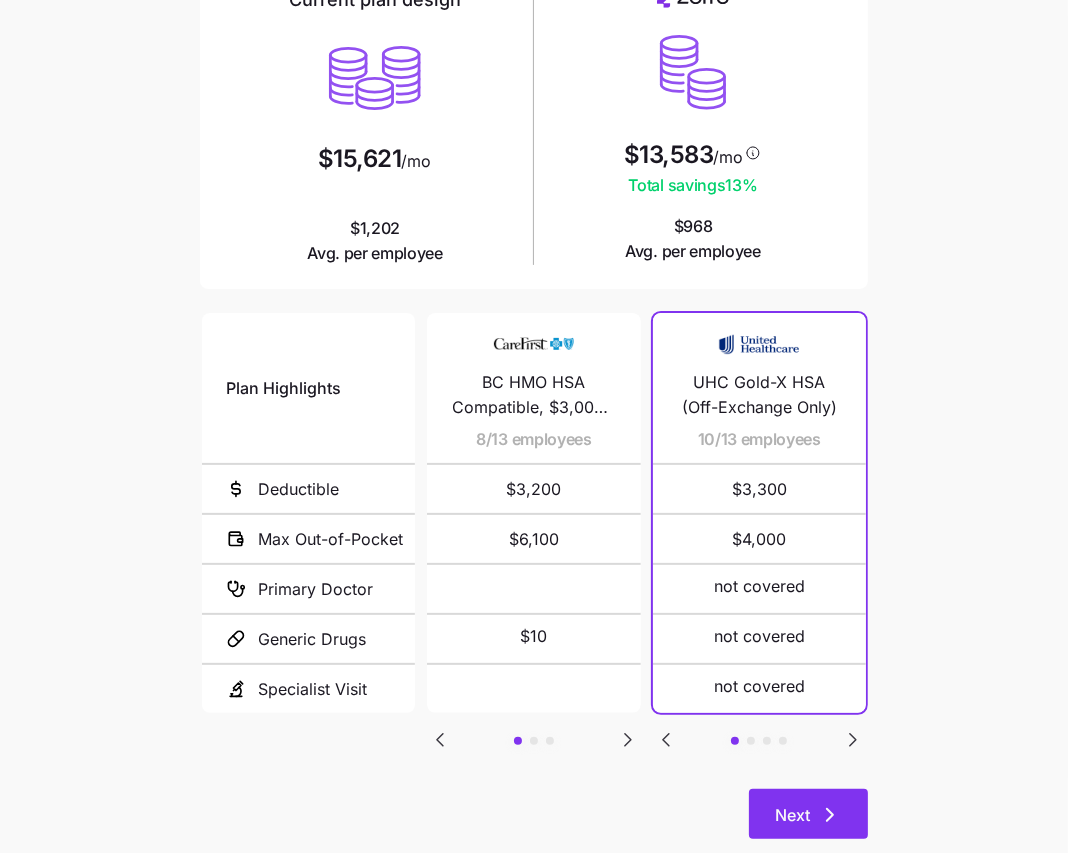 click on "Next" at bounding box center (808, 814) 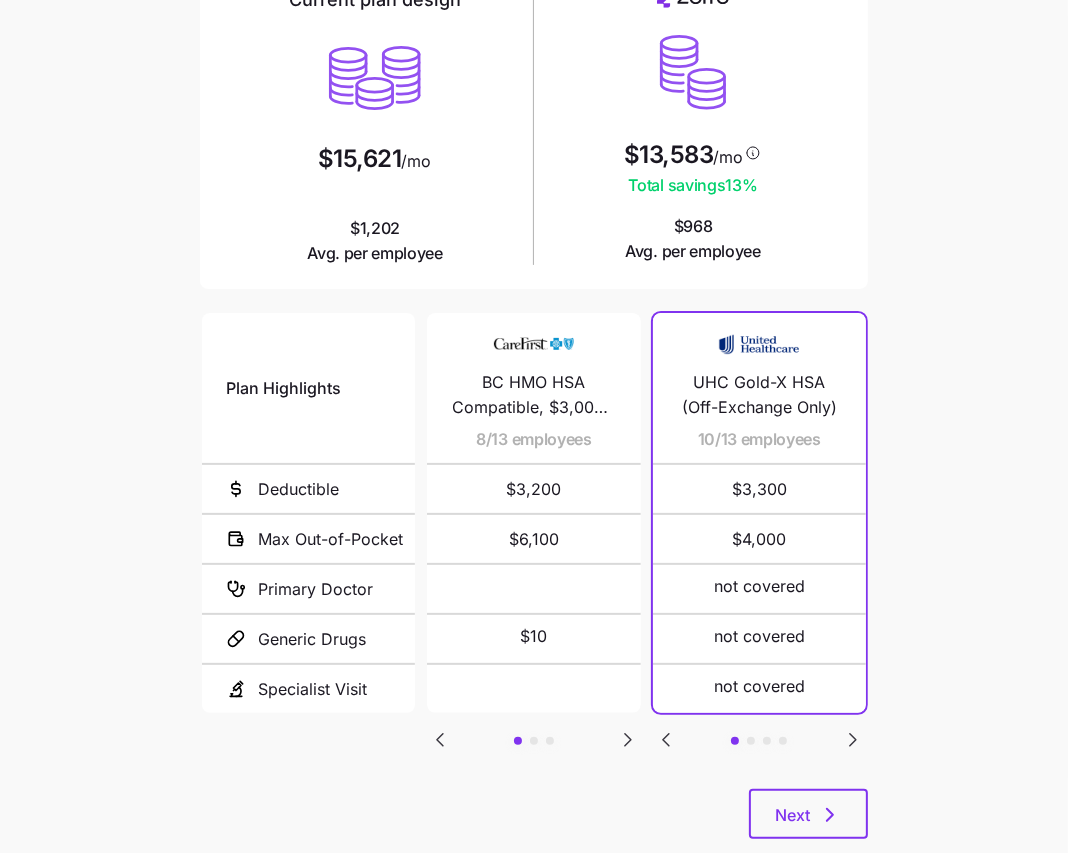 scroll, scrollTop: 0, scrollLeft: 0, axis: both 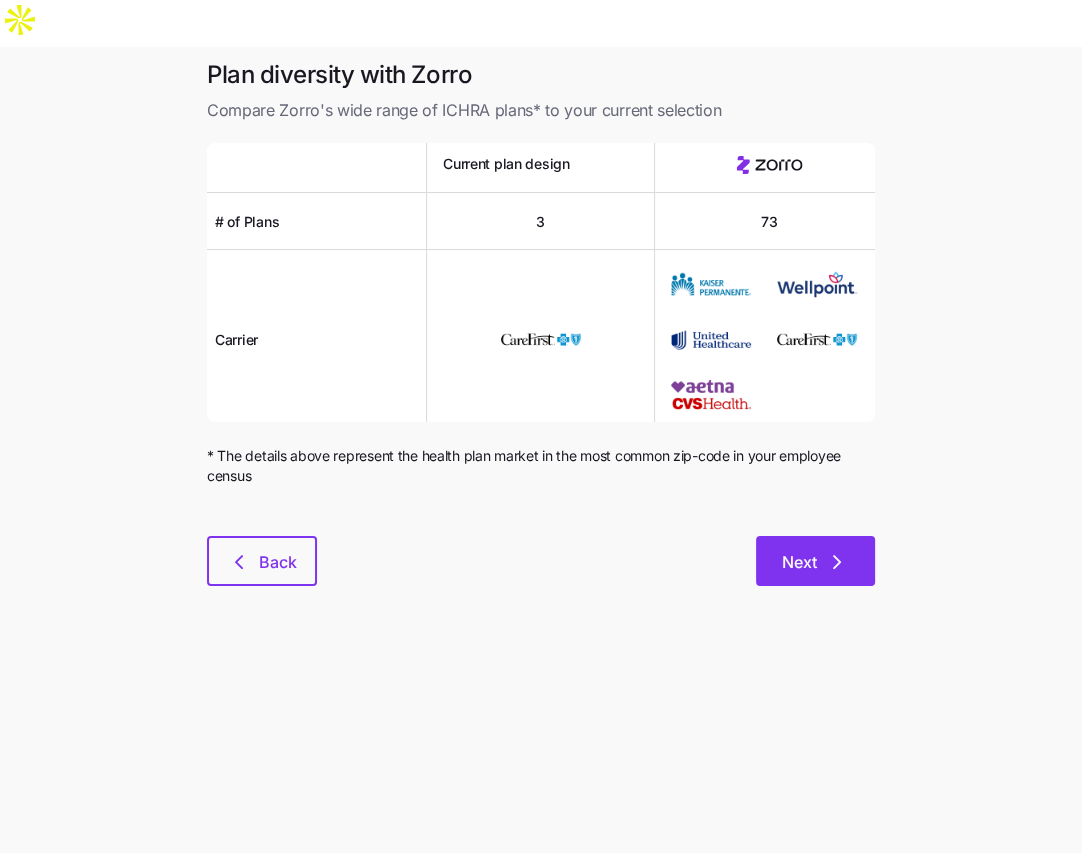 click on "Next" at bounding box center [815, 561] 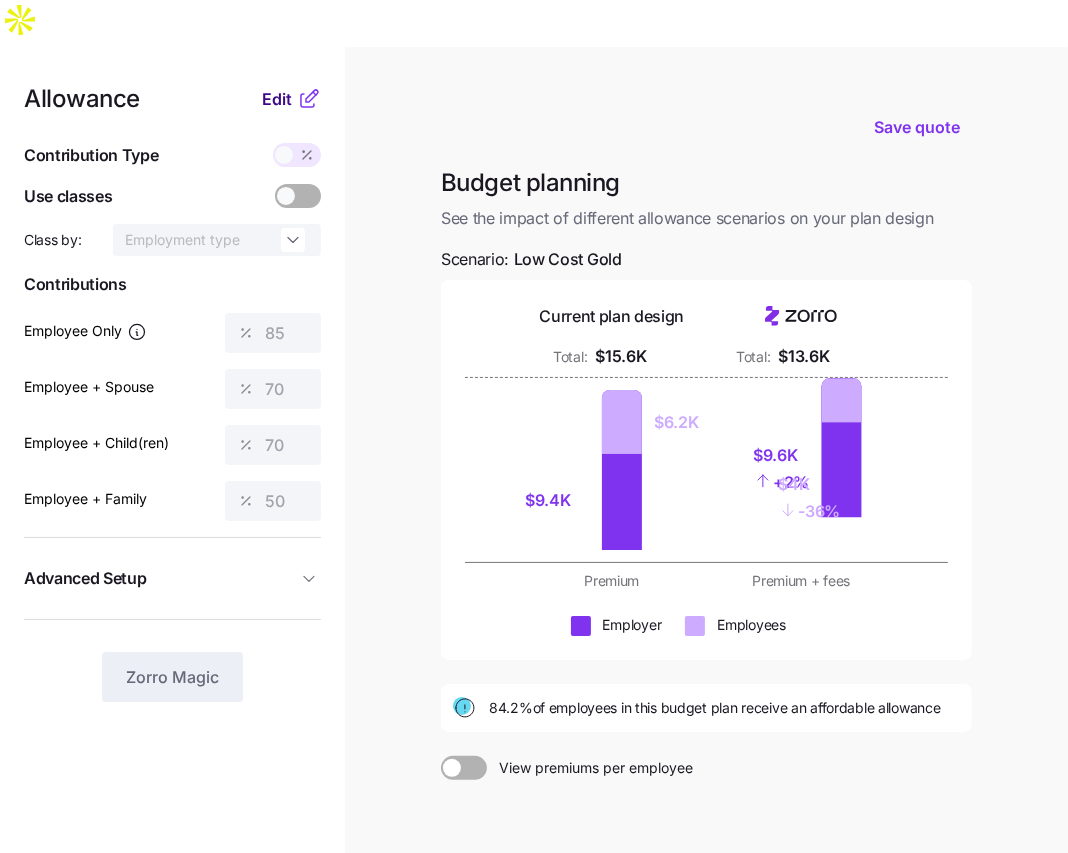click on "Edit" at bounding box center (277, 99) 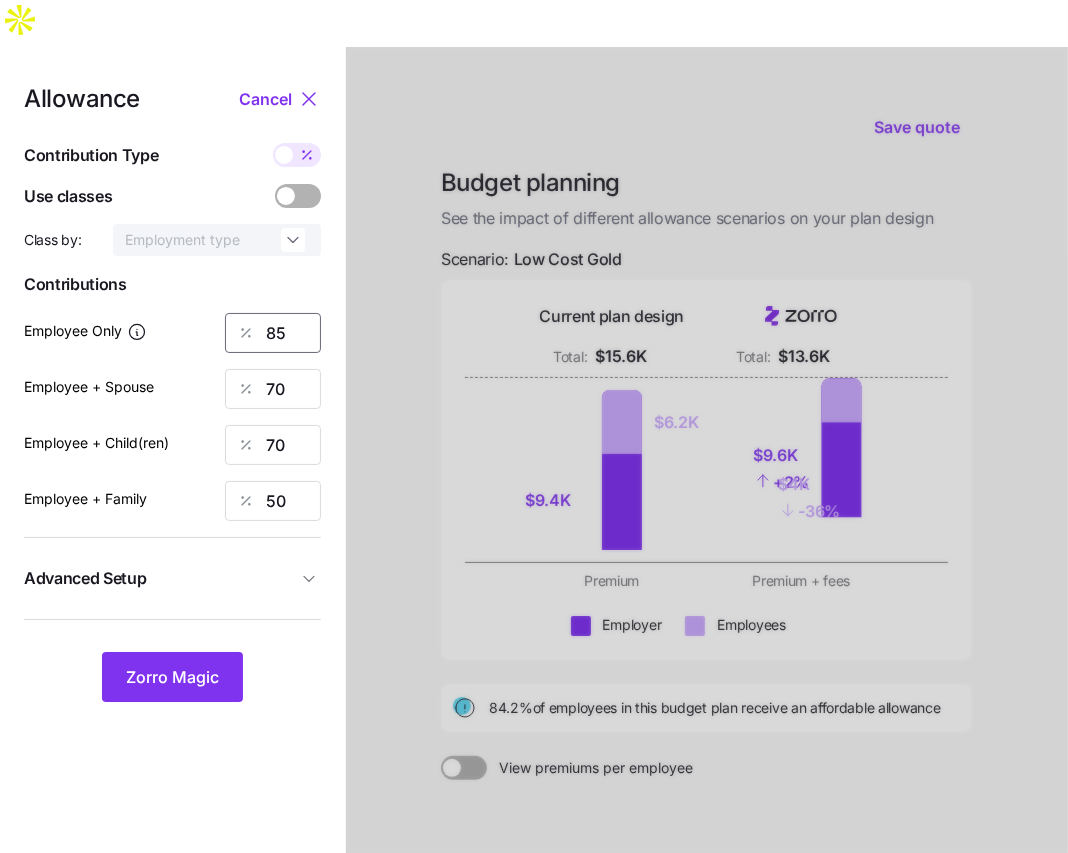 click on "85" at bounding box center (273, 333) 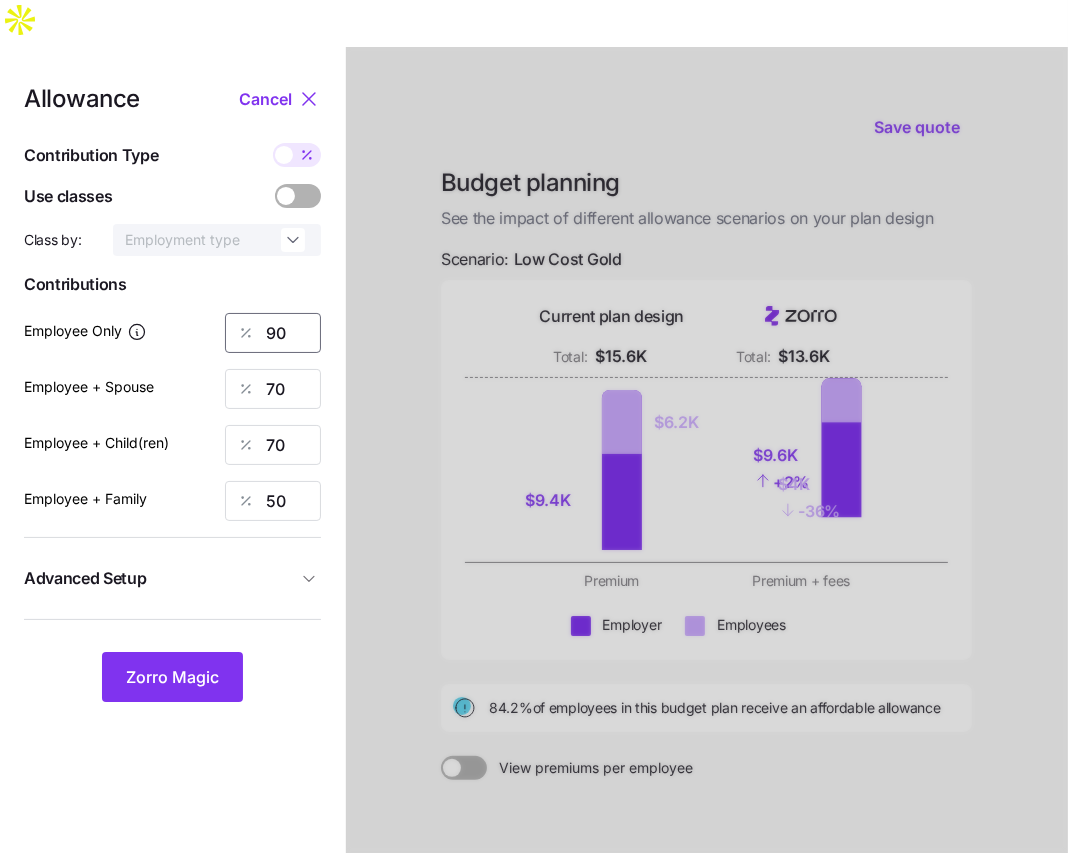 type on "90" 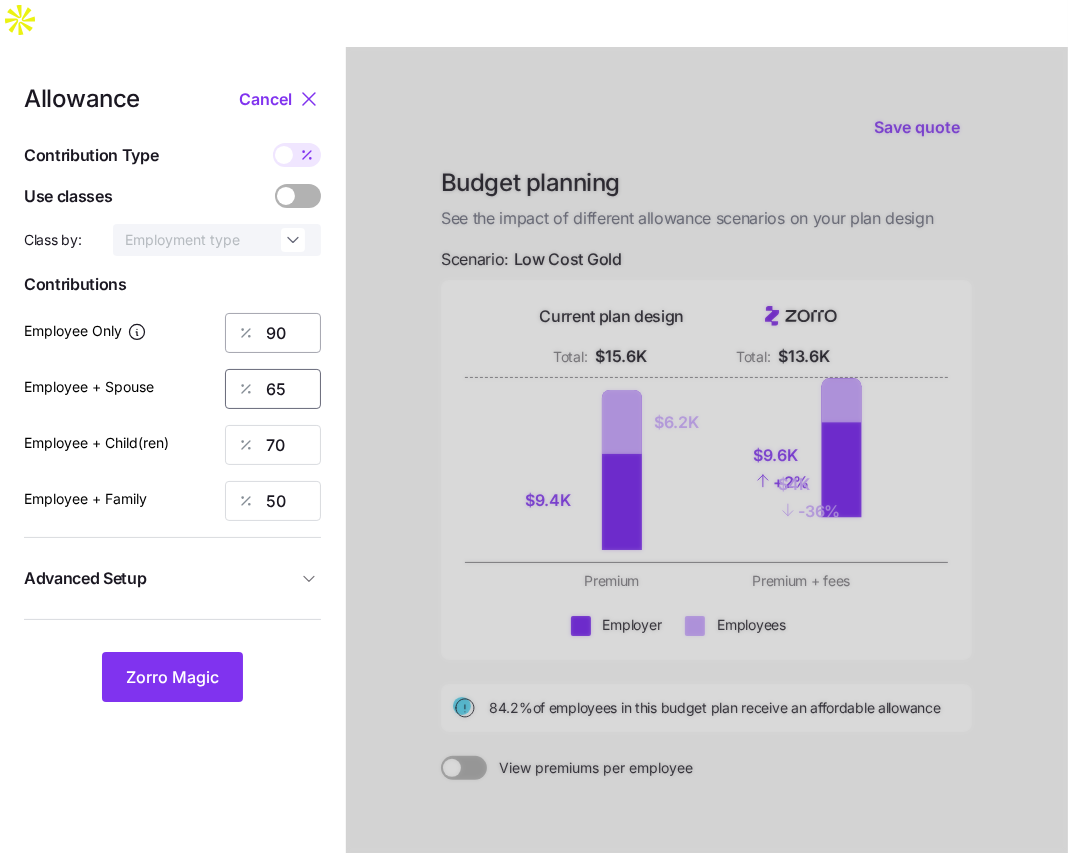 type on "65" 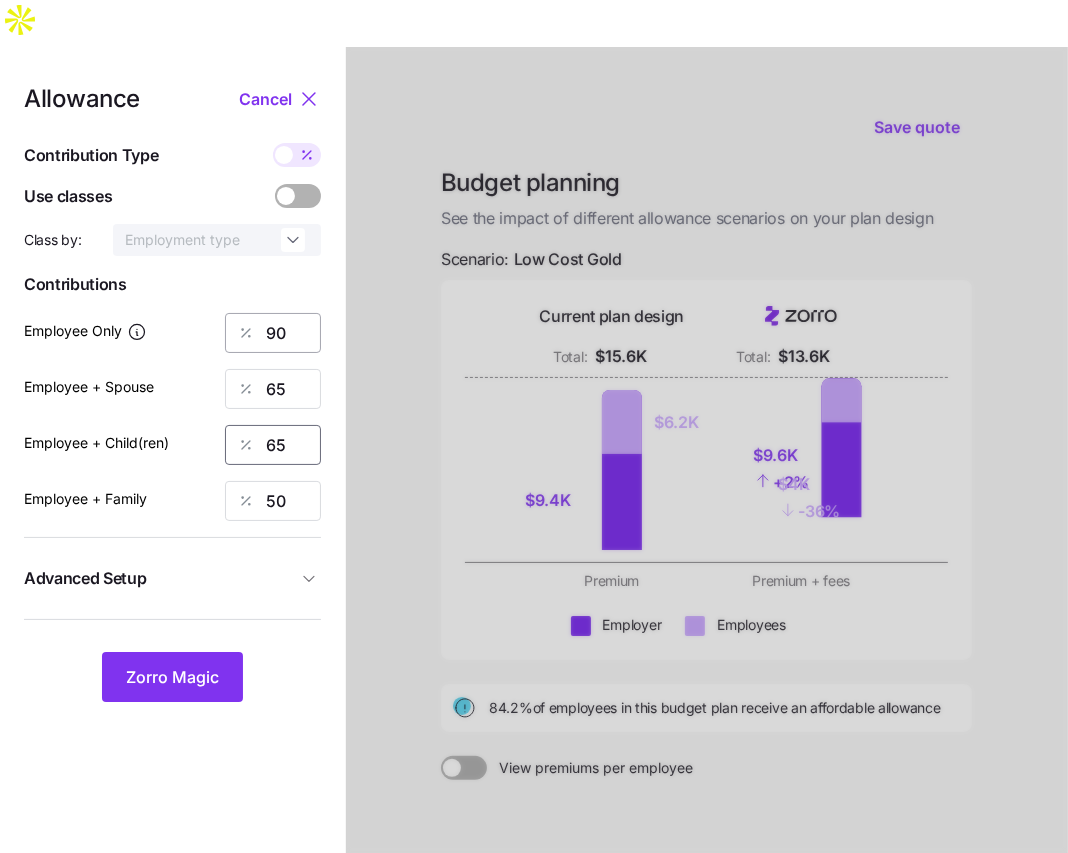 type on "65" 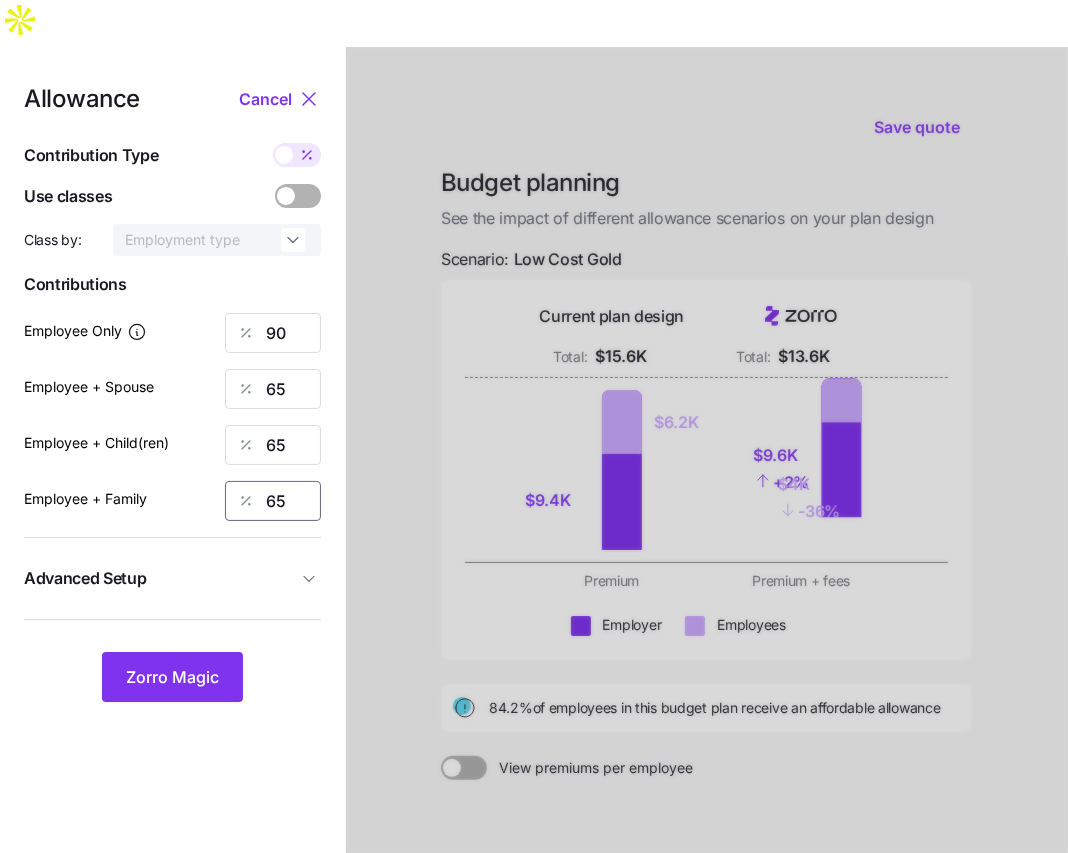 type on "65" 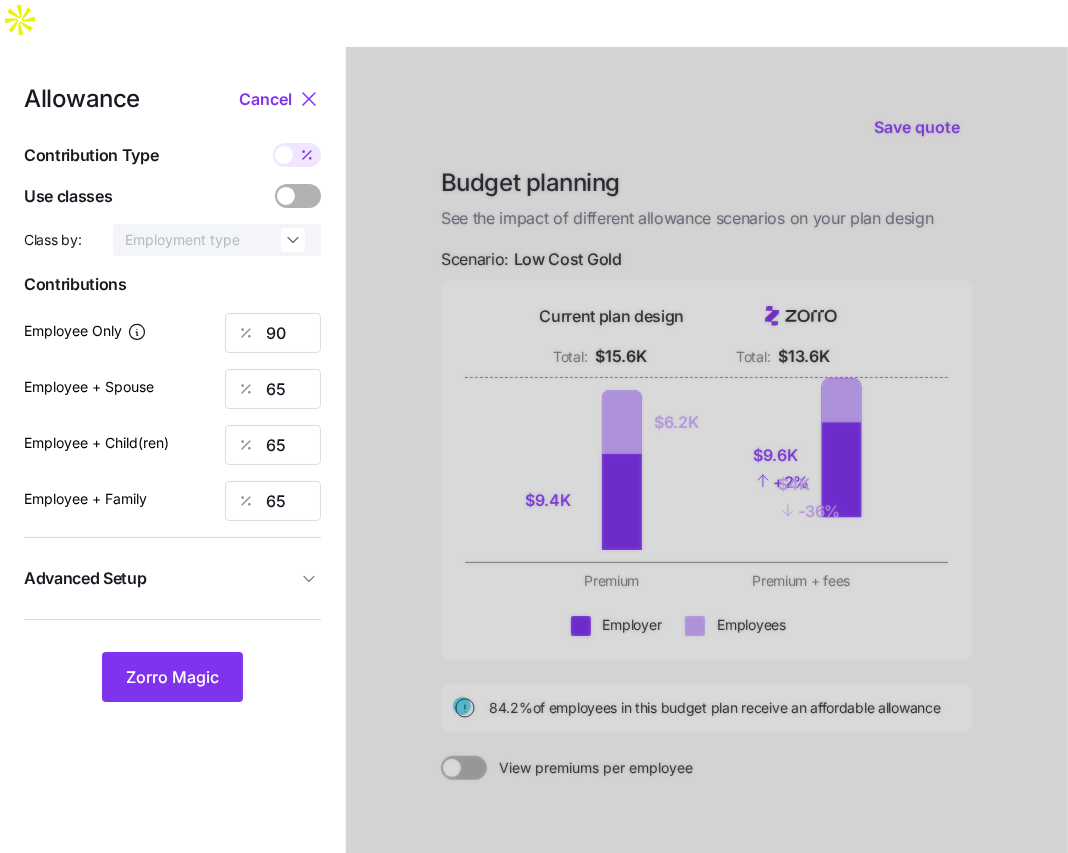 click on "Advanced Setup" at bounding box center [160, 578] 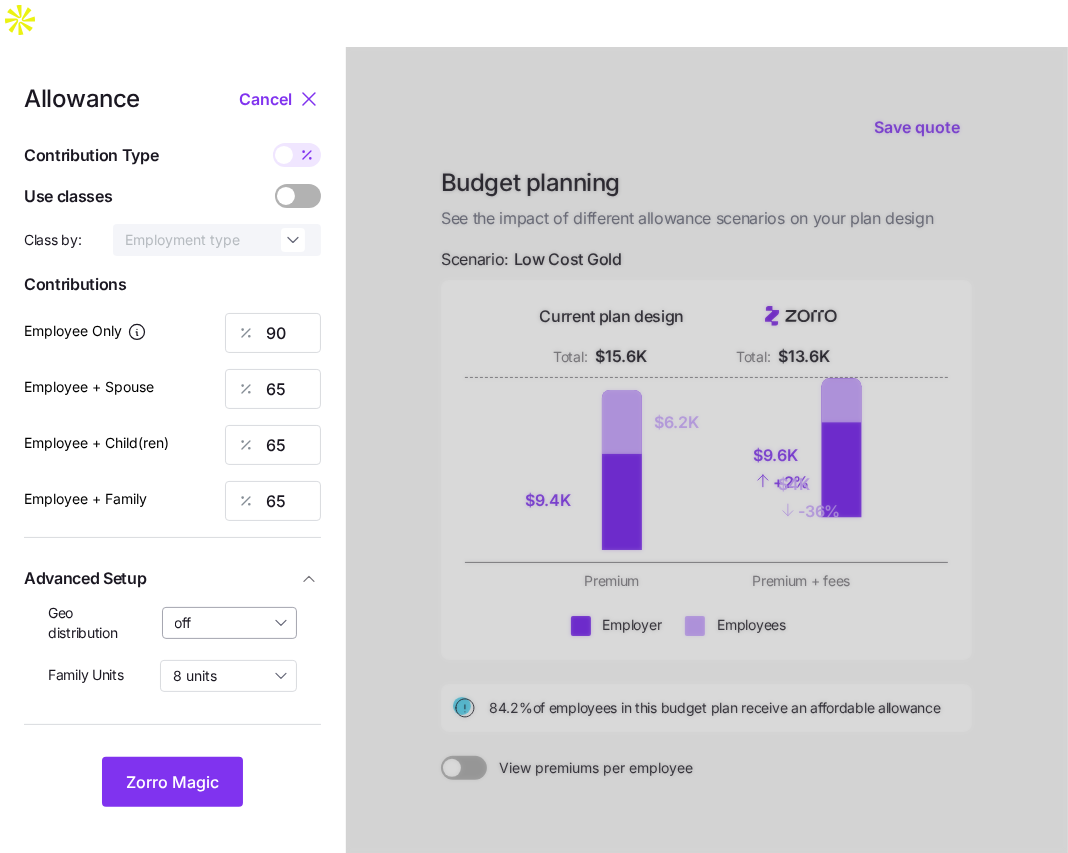 click on "off" at bounding box center (230, 623) 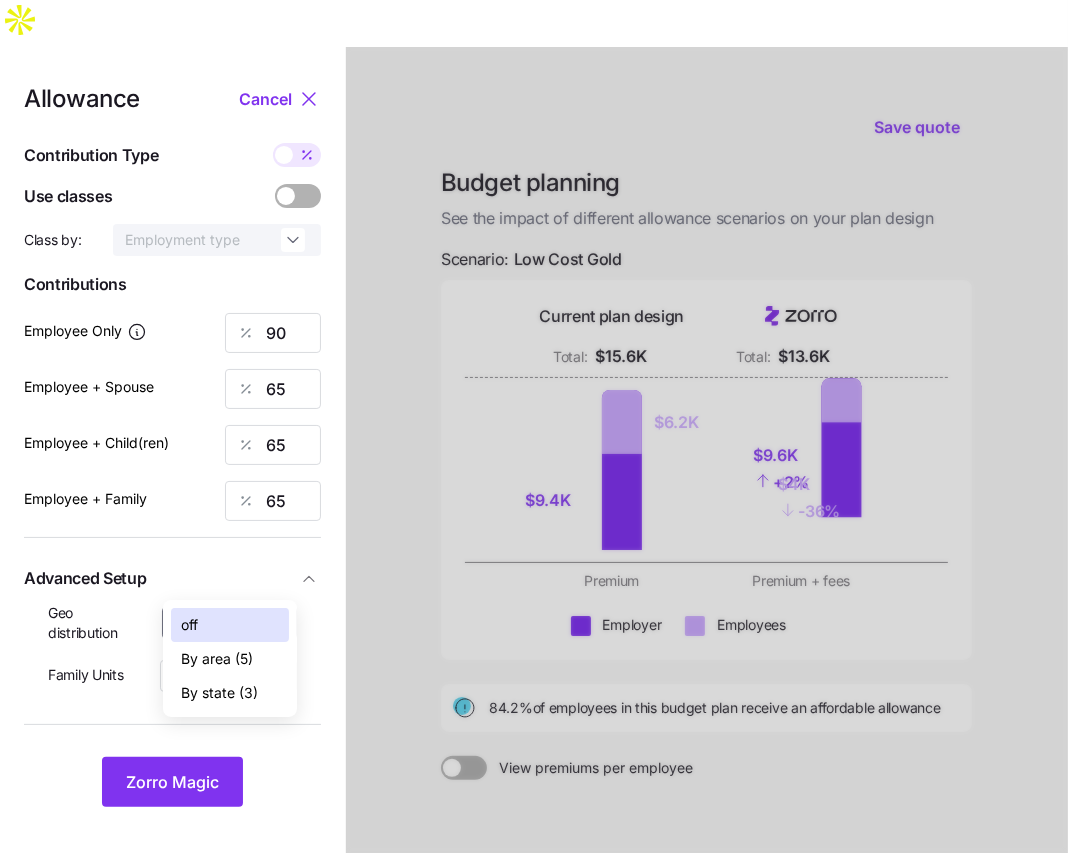 click on "By state (3)" at bounding box center [219, 693] 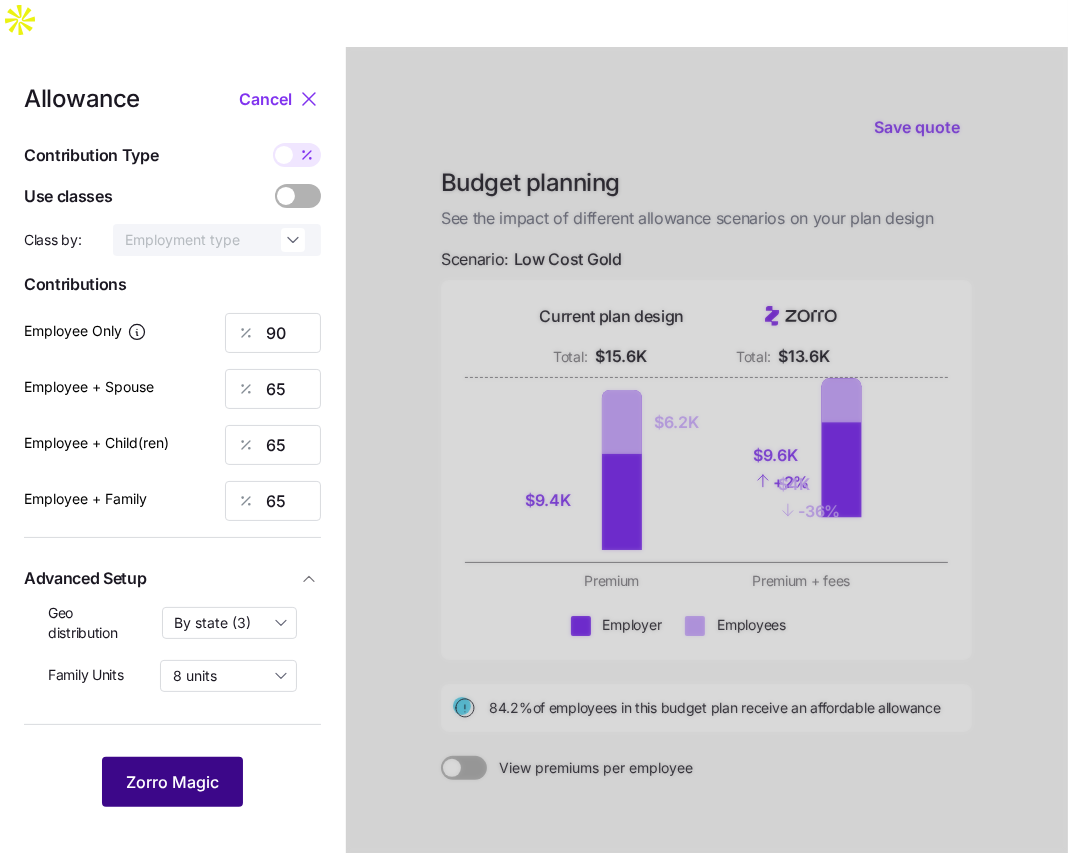 click on "Zorro Magic" at bounding box center [172, 782] 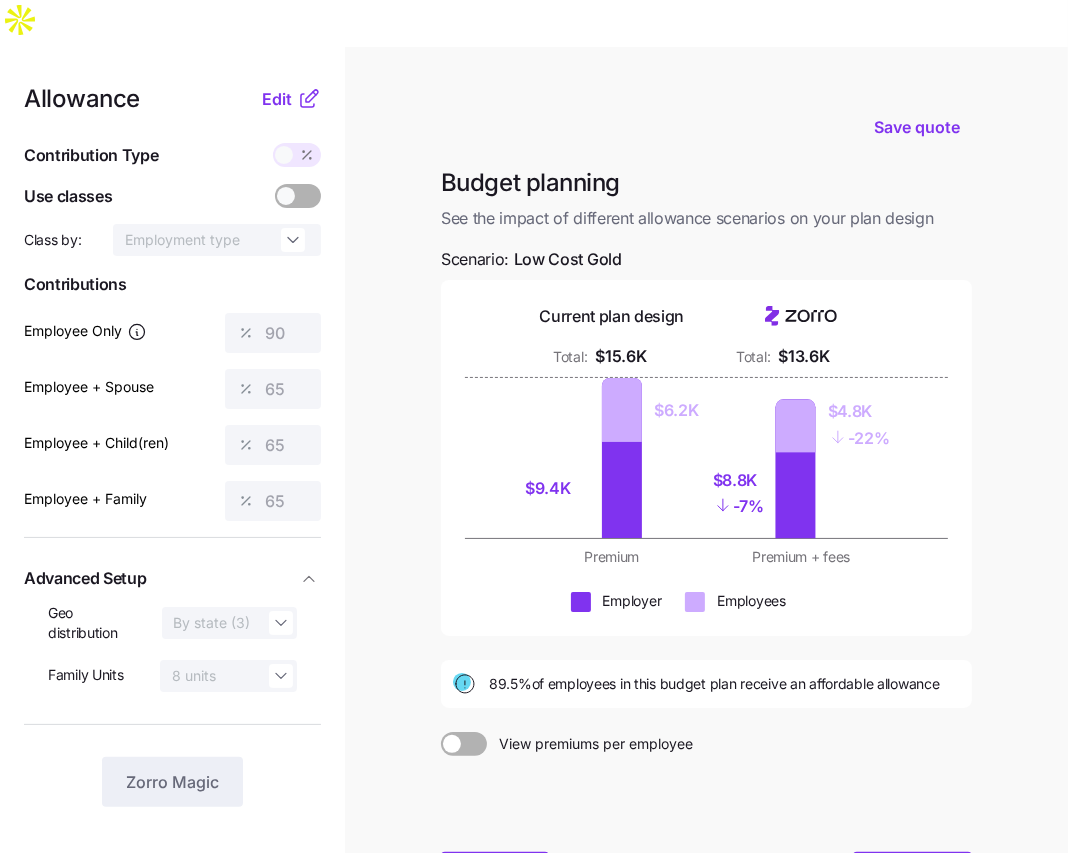 click at bounding box center (706, 804) 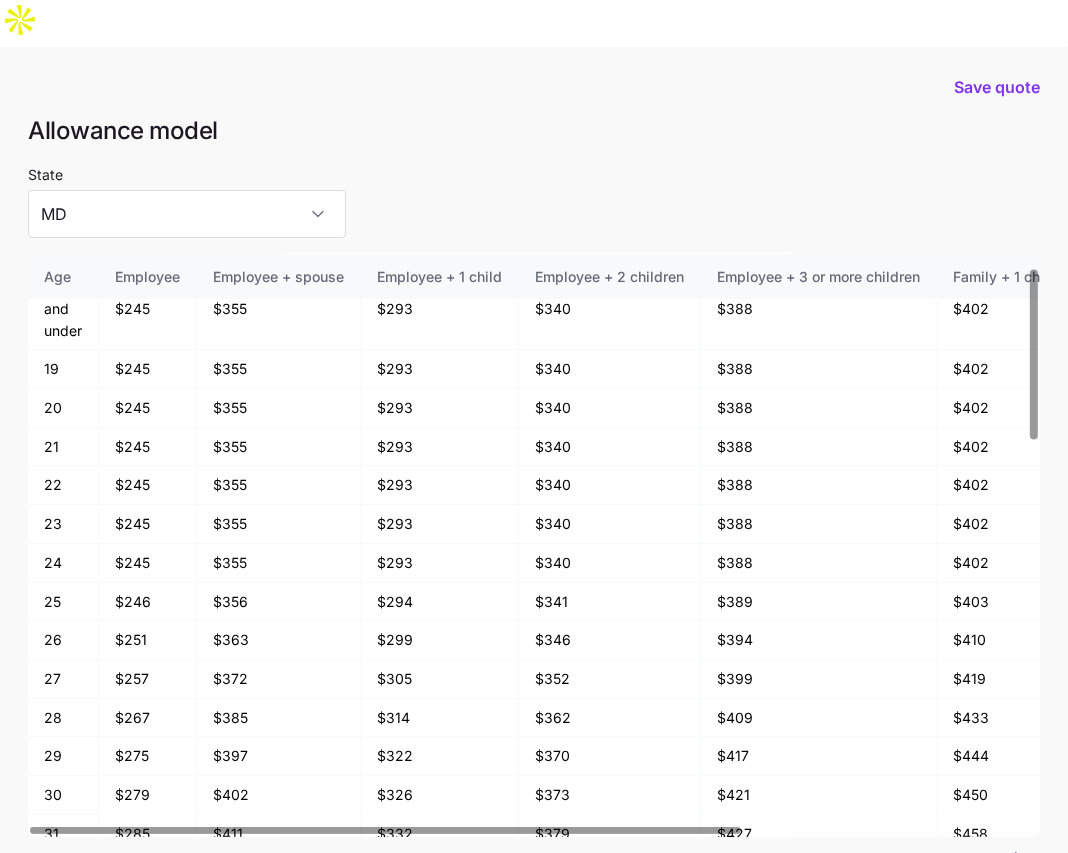 scroll, scrollTop: 46, scrollLeft: 0, axis: vertical 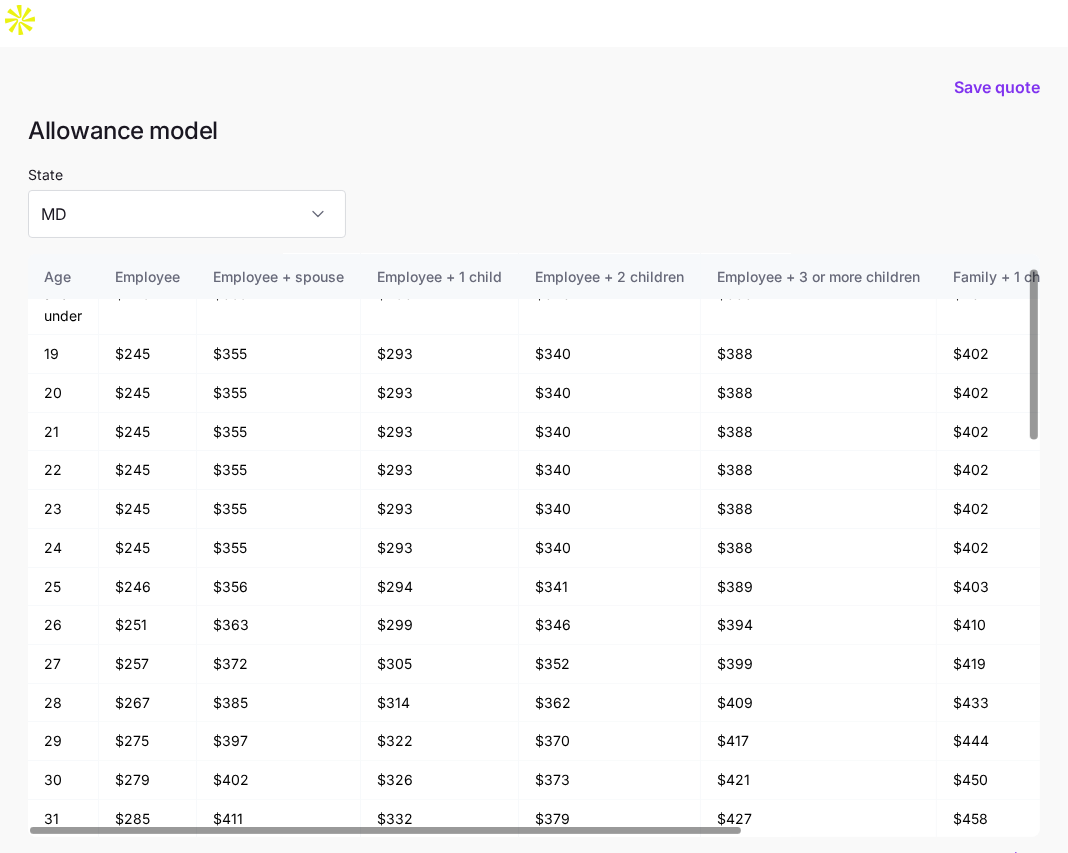 click on "Download allowance model" at bounding box center (894, 861) 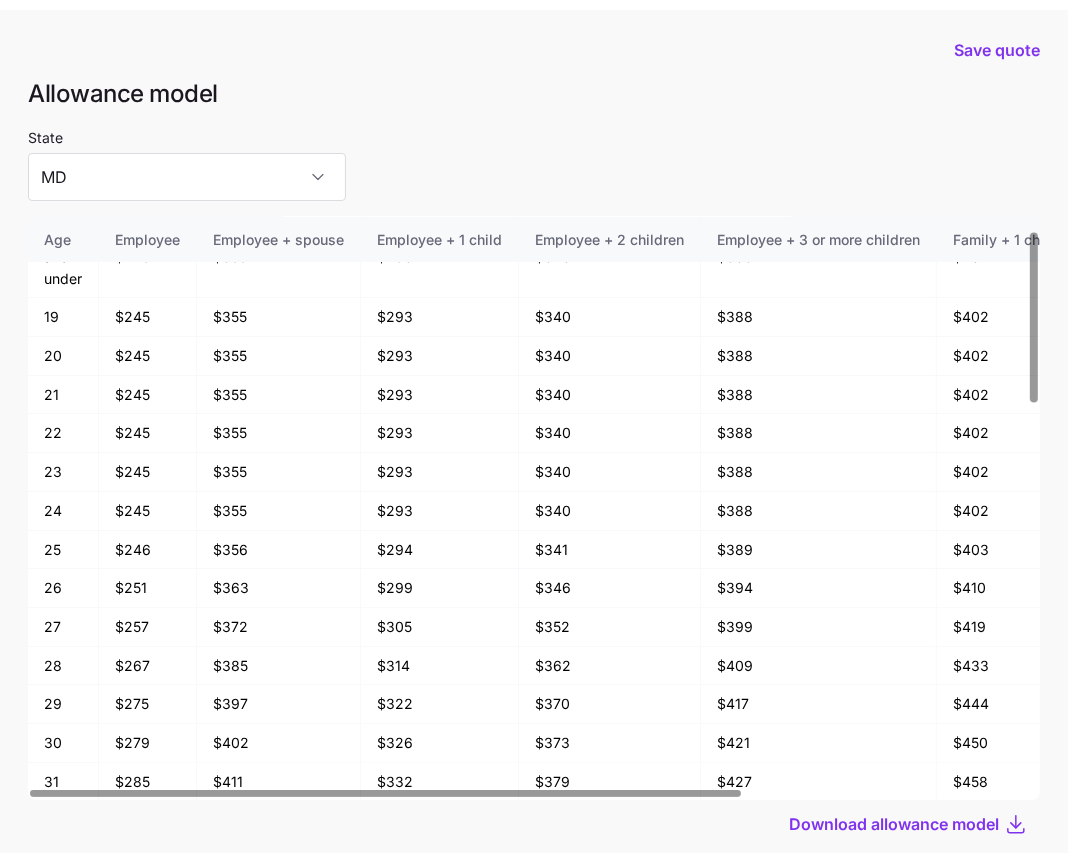 scroll, scrollTop: 108, scrollLeft: 0, axis: vertical 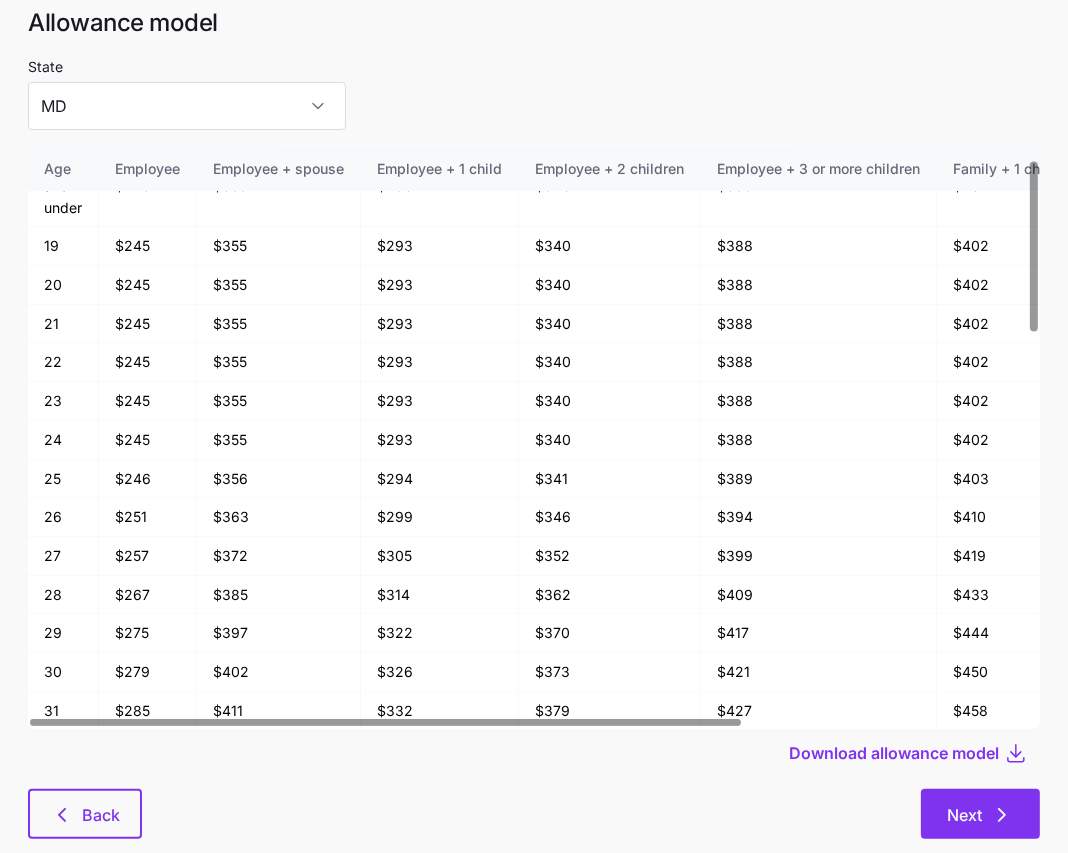 click on "Next" at bounding box center (980, 814) 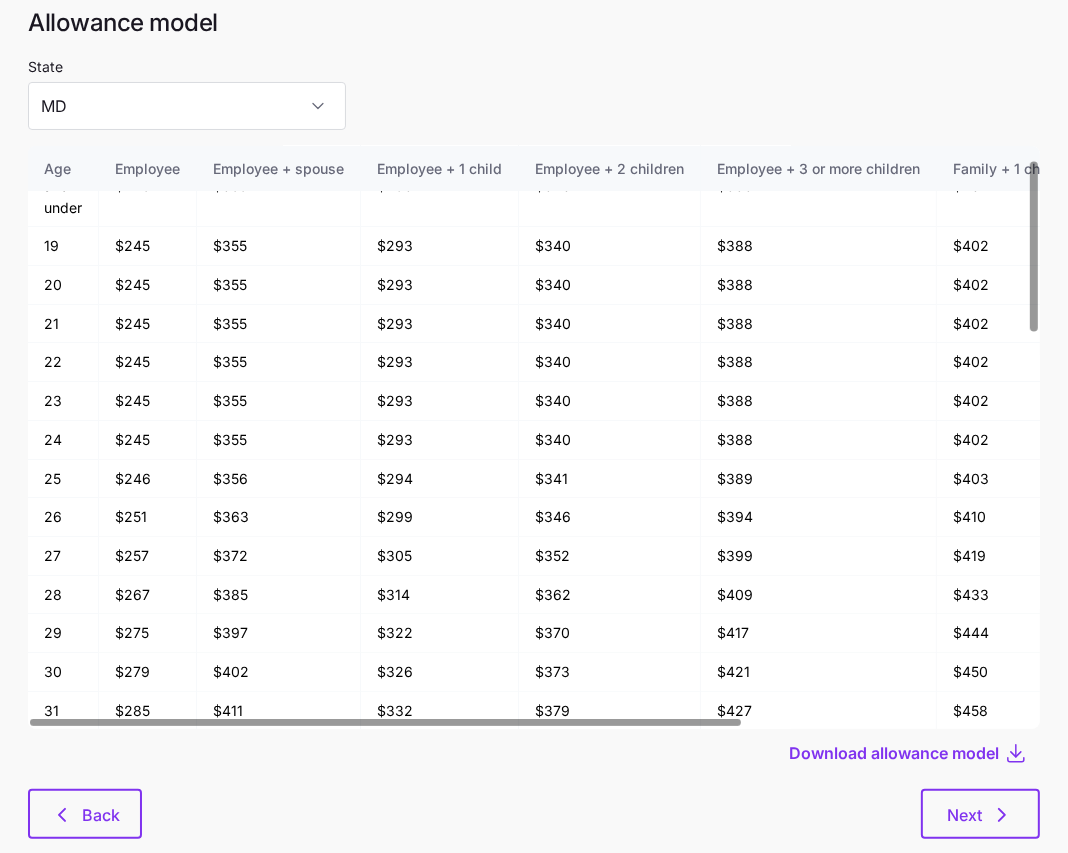 scroll, scrollTop: 0, scrollLeft: 0, axis: both 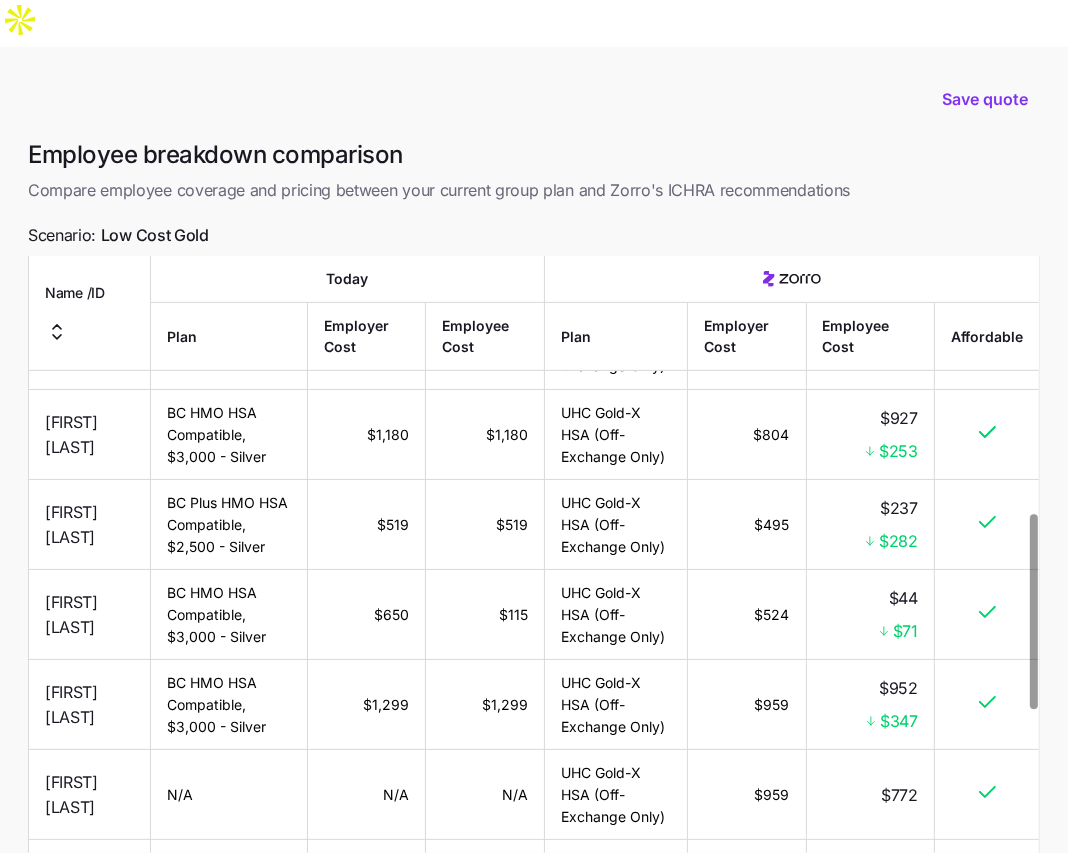 click on "Download CSV" at bounding box center (941, 877) 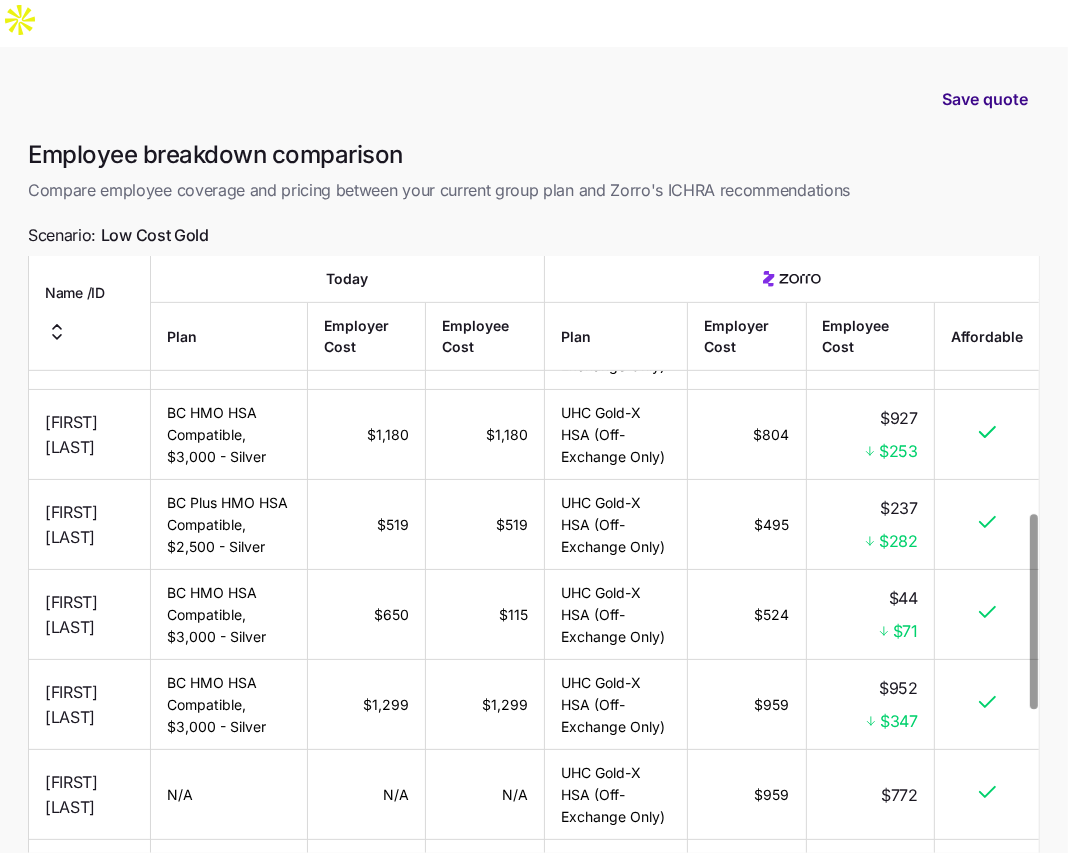 click on "Save quote" at bounding box center [985, 99] 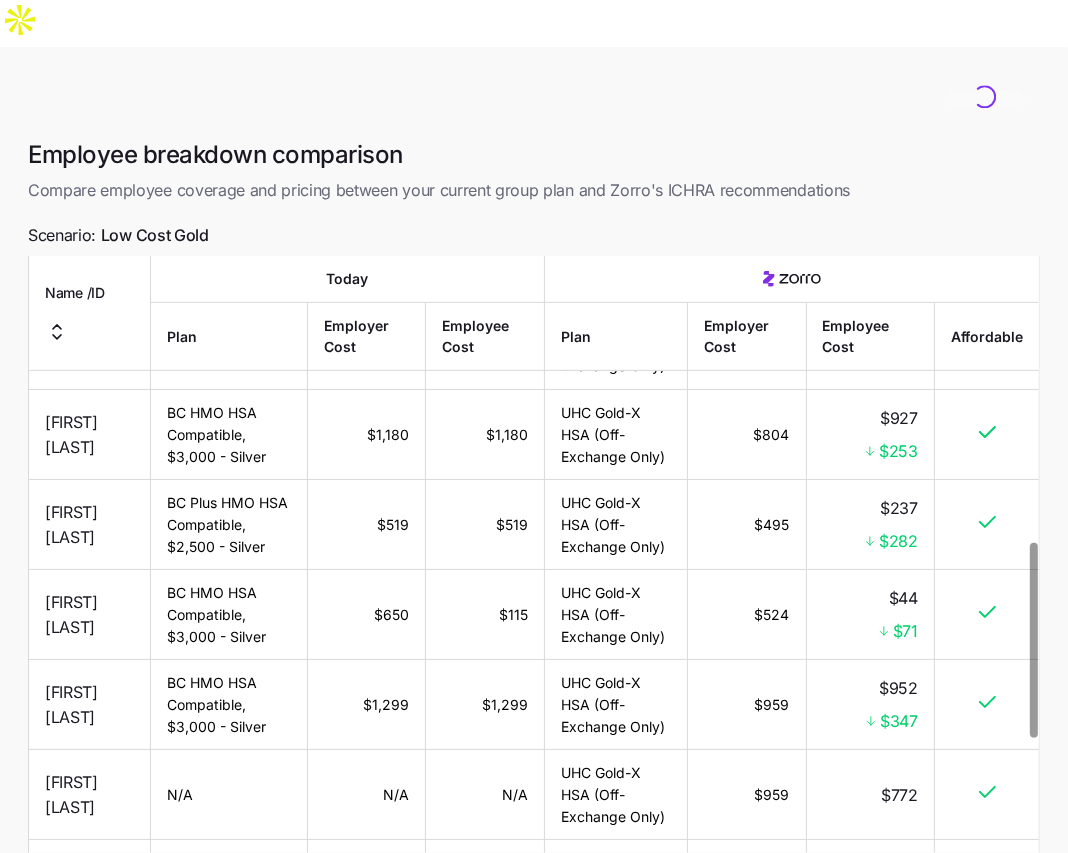 scroll, scrollTop: 1220, scrollLeft: 0, axis: vertical 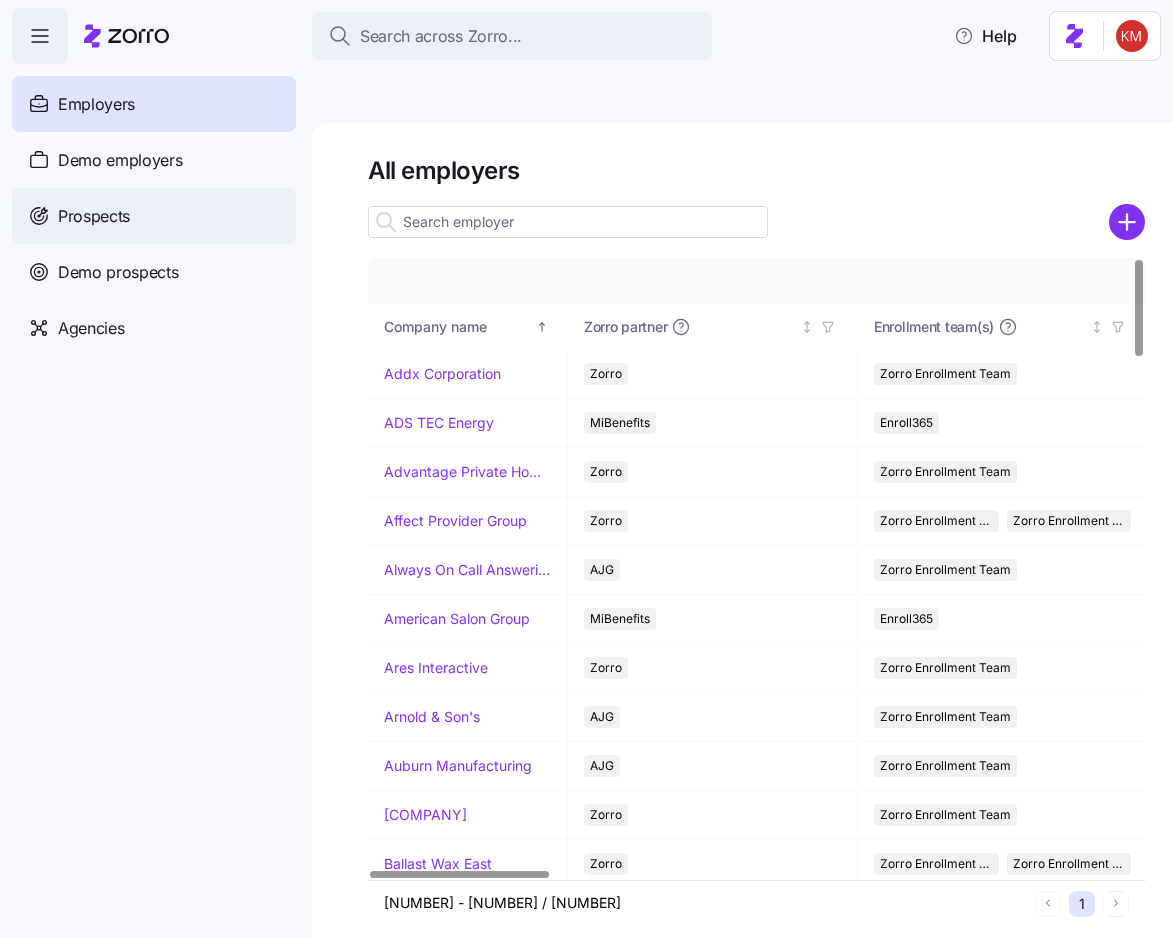click on "Prospects" at bounding box center (94, 216) 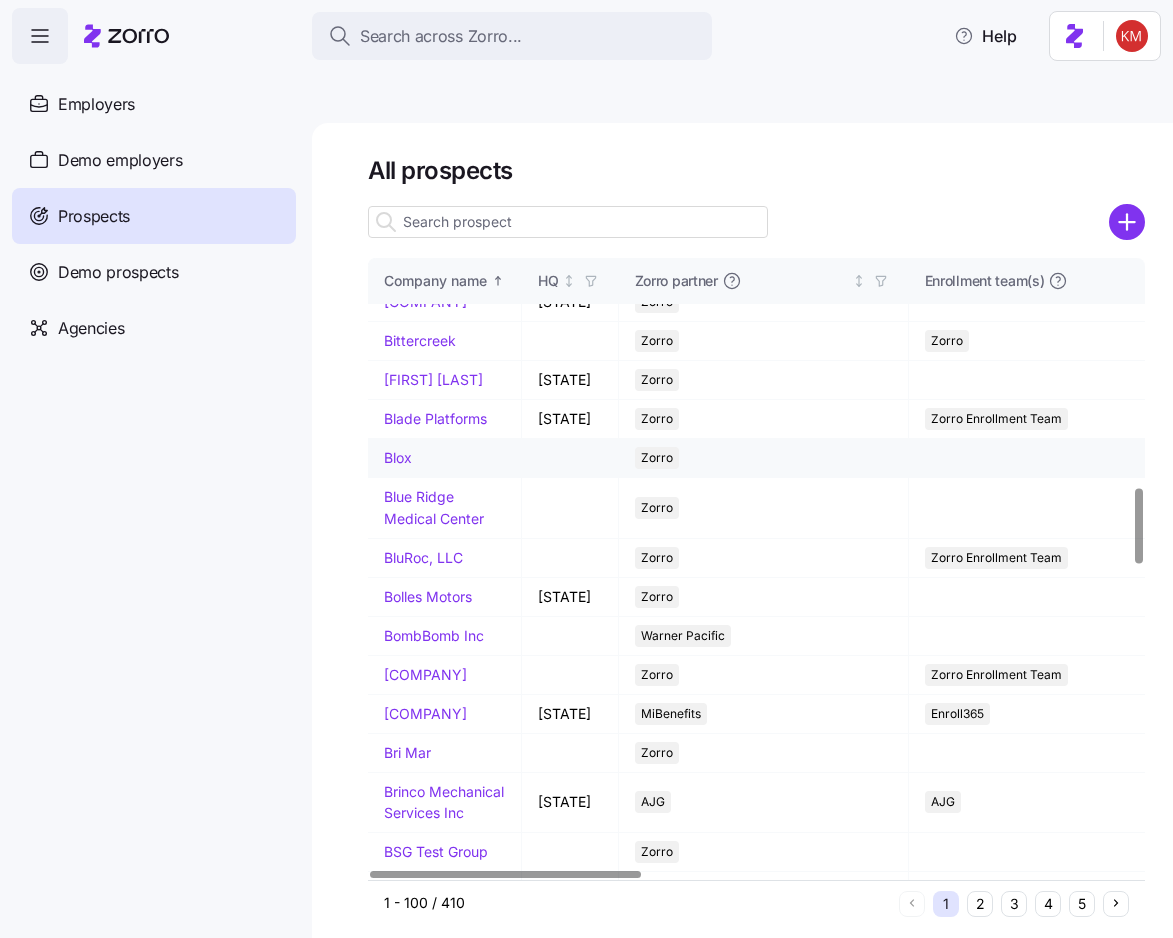 scroll, scrollTop: 2014, scrollLeft: 0, axis: vertical 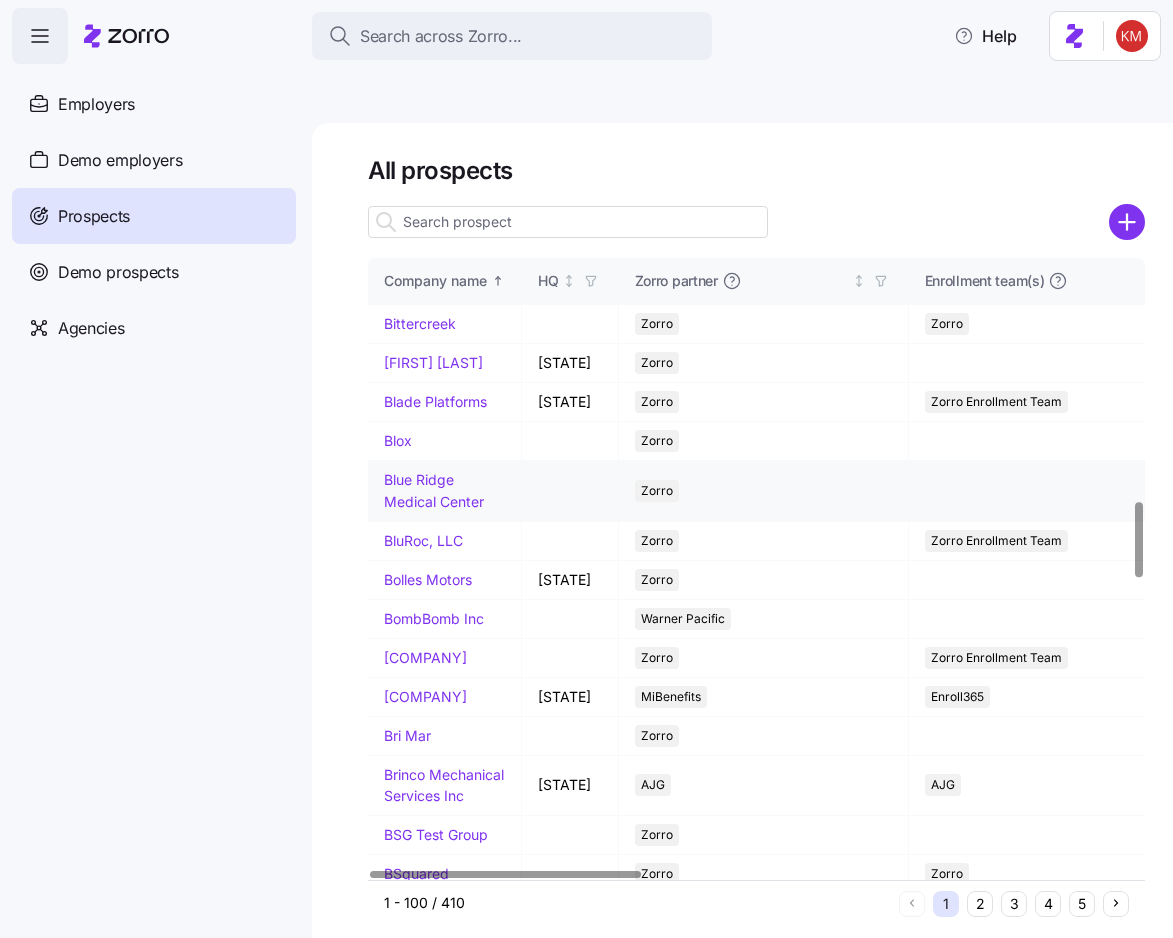 click on "[BRAND]" at bounding box center [434, 490] 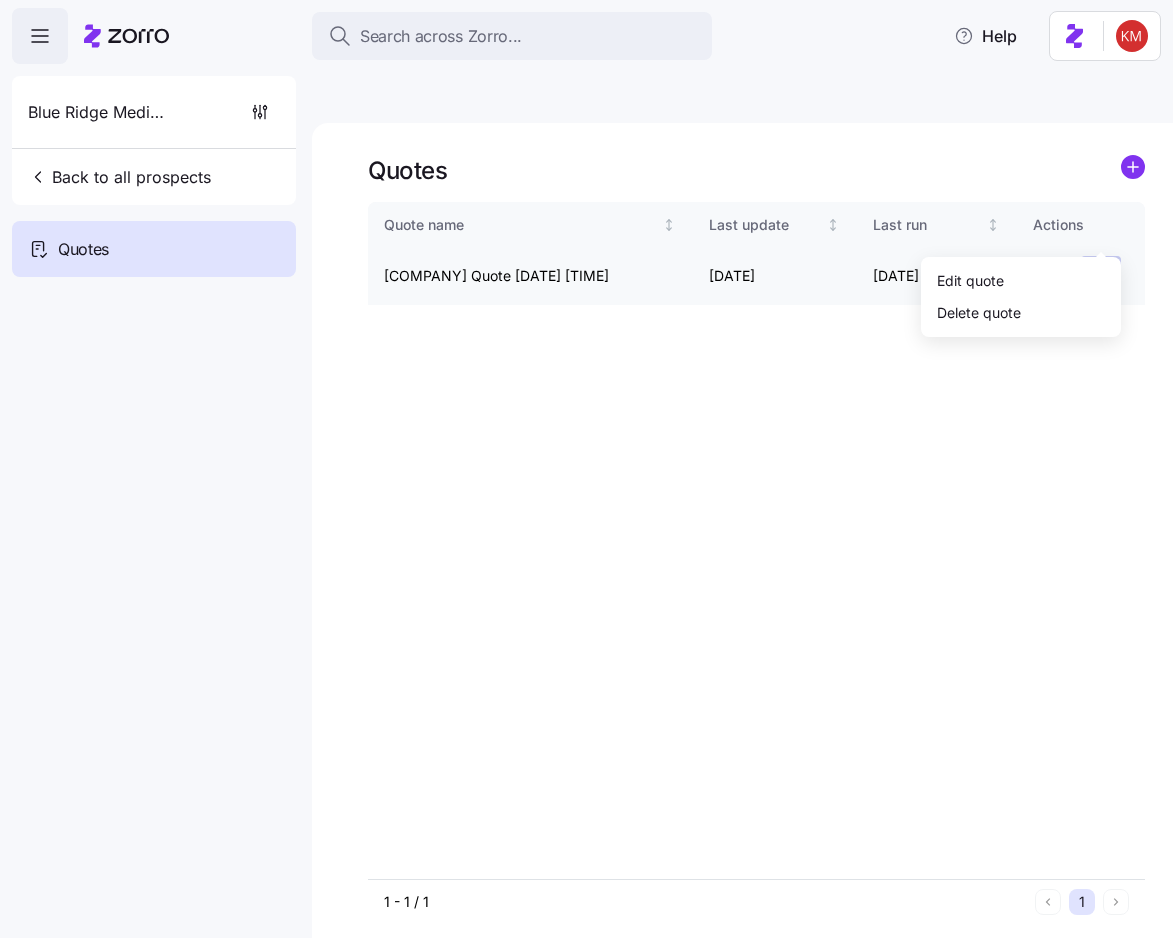 click on "Search across Zorro... Help Blue Ridge Medical Center Back to all prospects Quotes Quotes Quote name Last update Last run Actions Blue Ridge Medical Center Quote 07/14/2025 9:52 PM 07/16/2025 07/16/2025 5:46 AM 1 - 1 / 1 1 Quotes
Edit quote Delete quote" at bounding box center (586, 563) 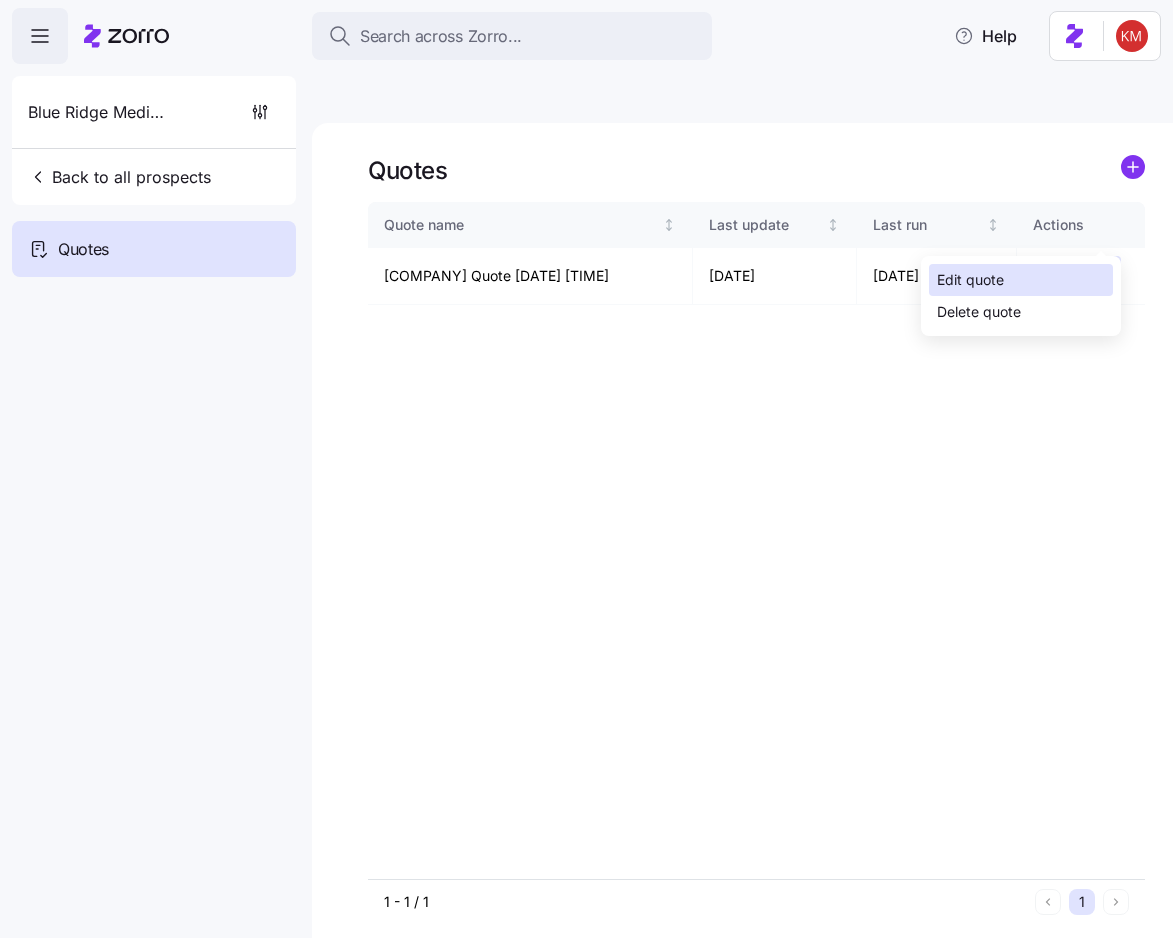 click on "Edit quote" at bounding box center (1021, 280) 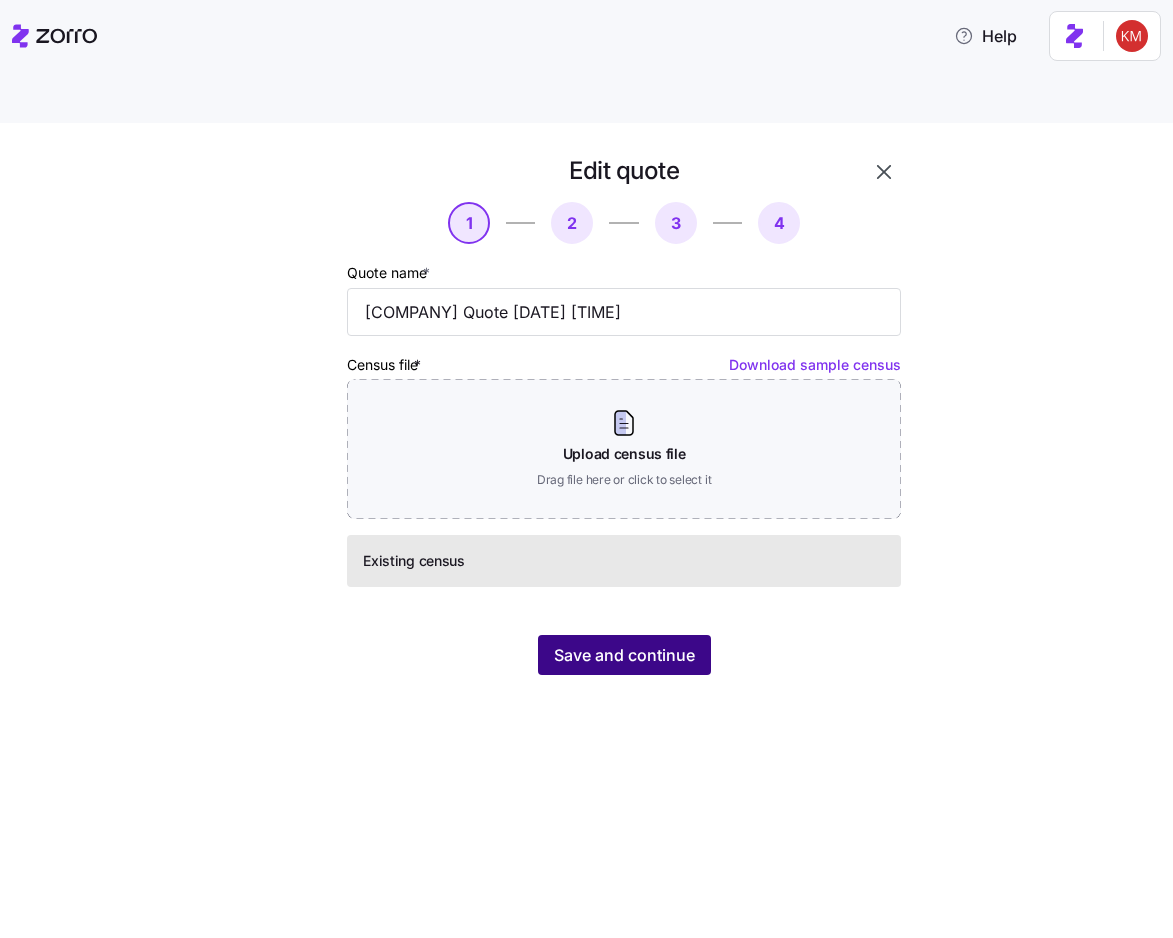 click on "Save and continue" at bounding box center [624, 655] 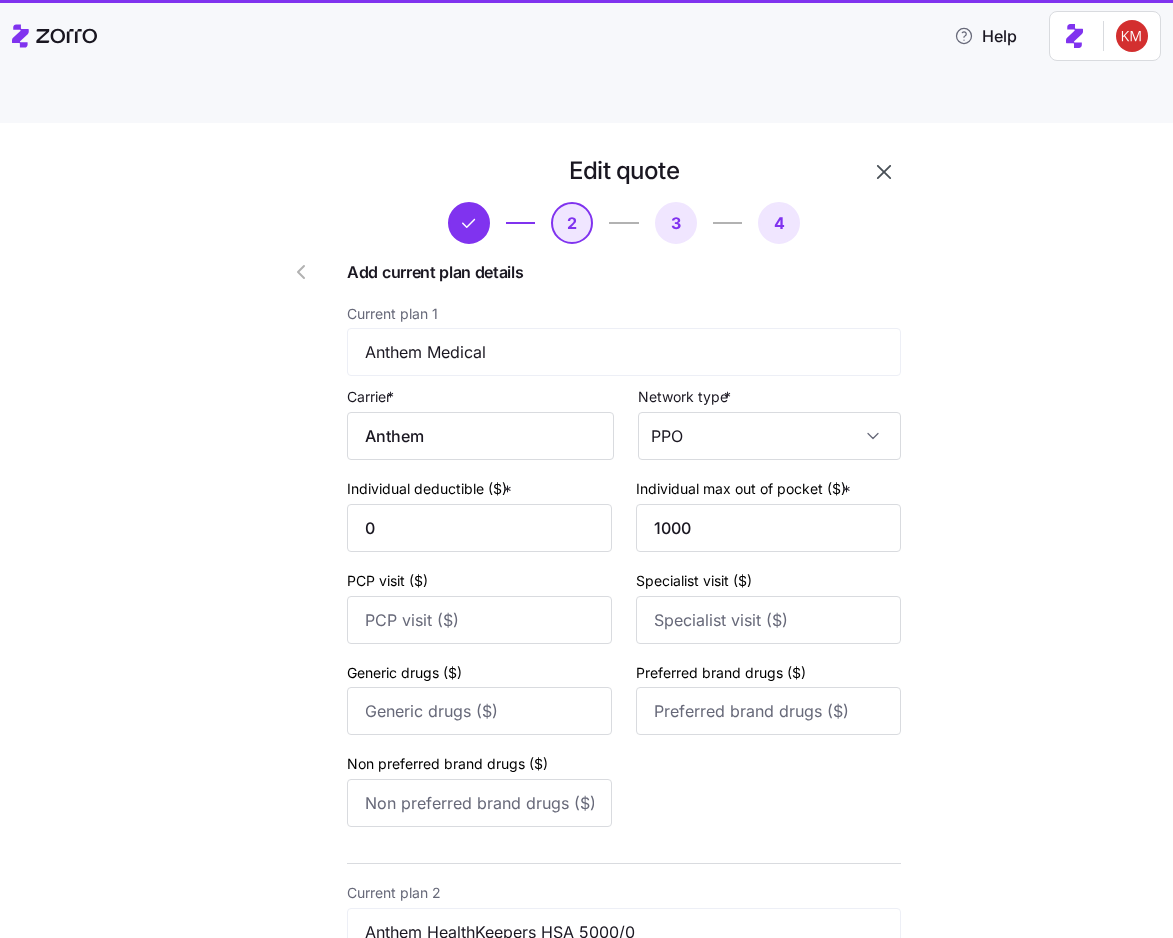 scroll, scrollTop: 618, scrollLeft: 0, axis: vertical 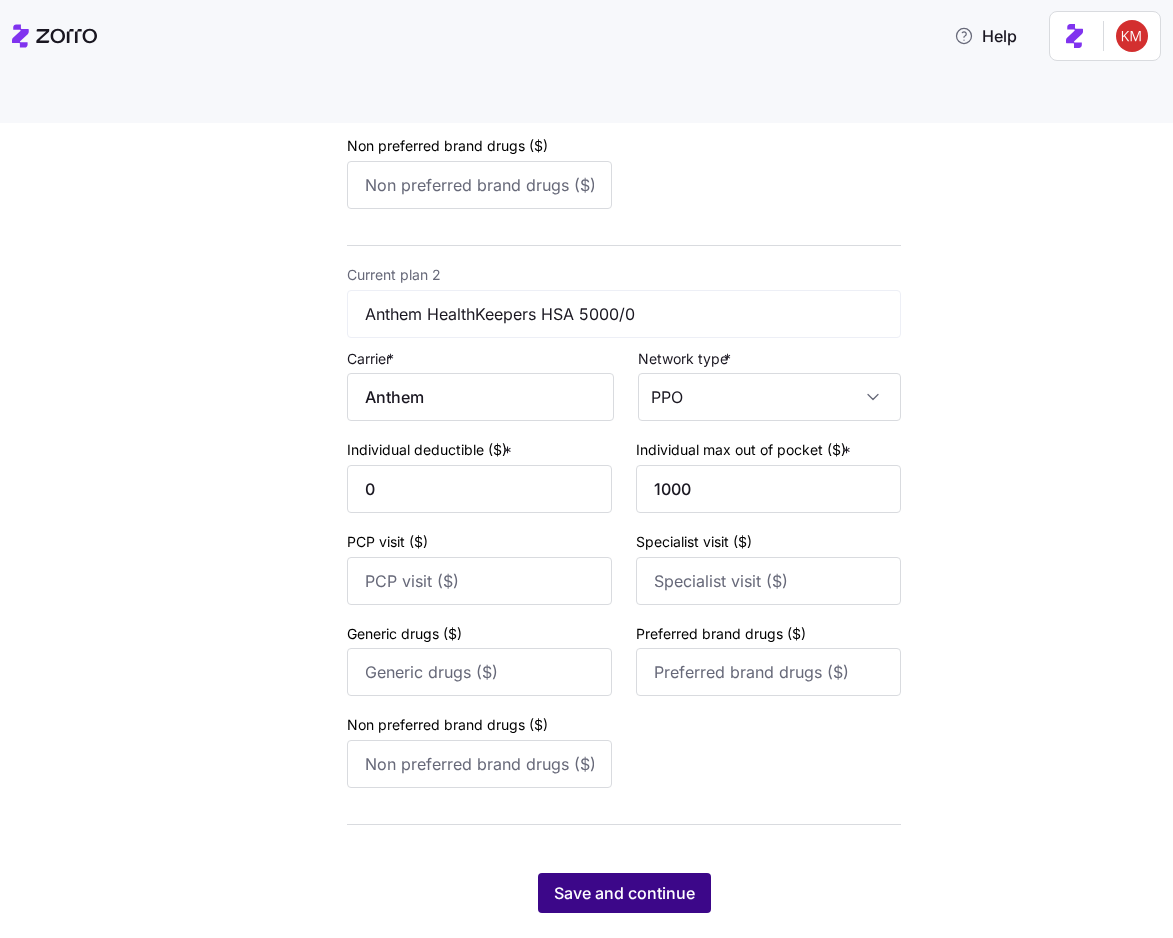 click on "Save and continue" at bounding box center [624, 893] 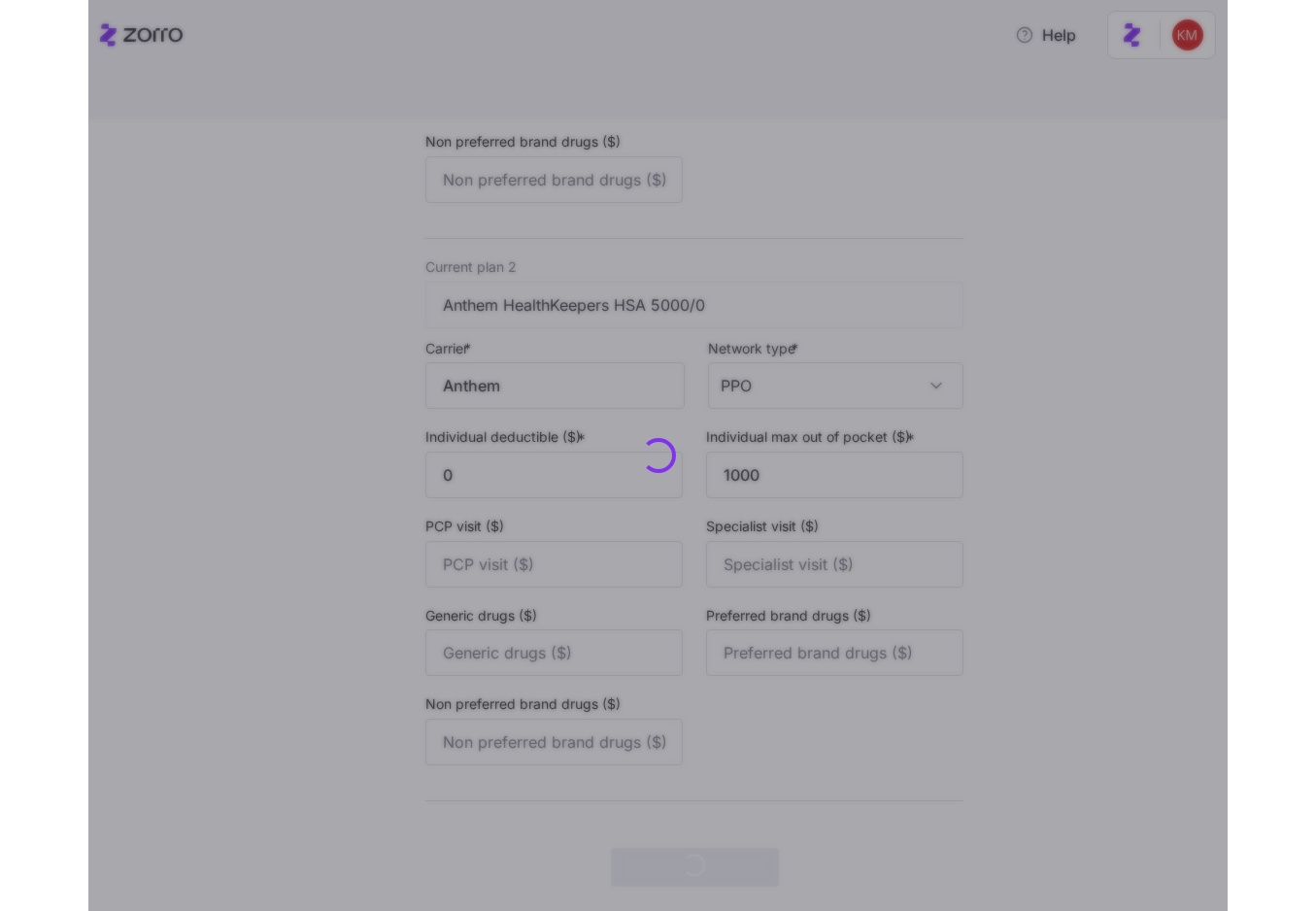 scroll, scrollTop: 0, scrollLeft: 0, axis: both 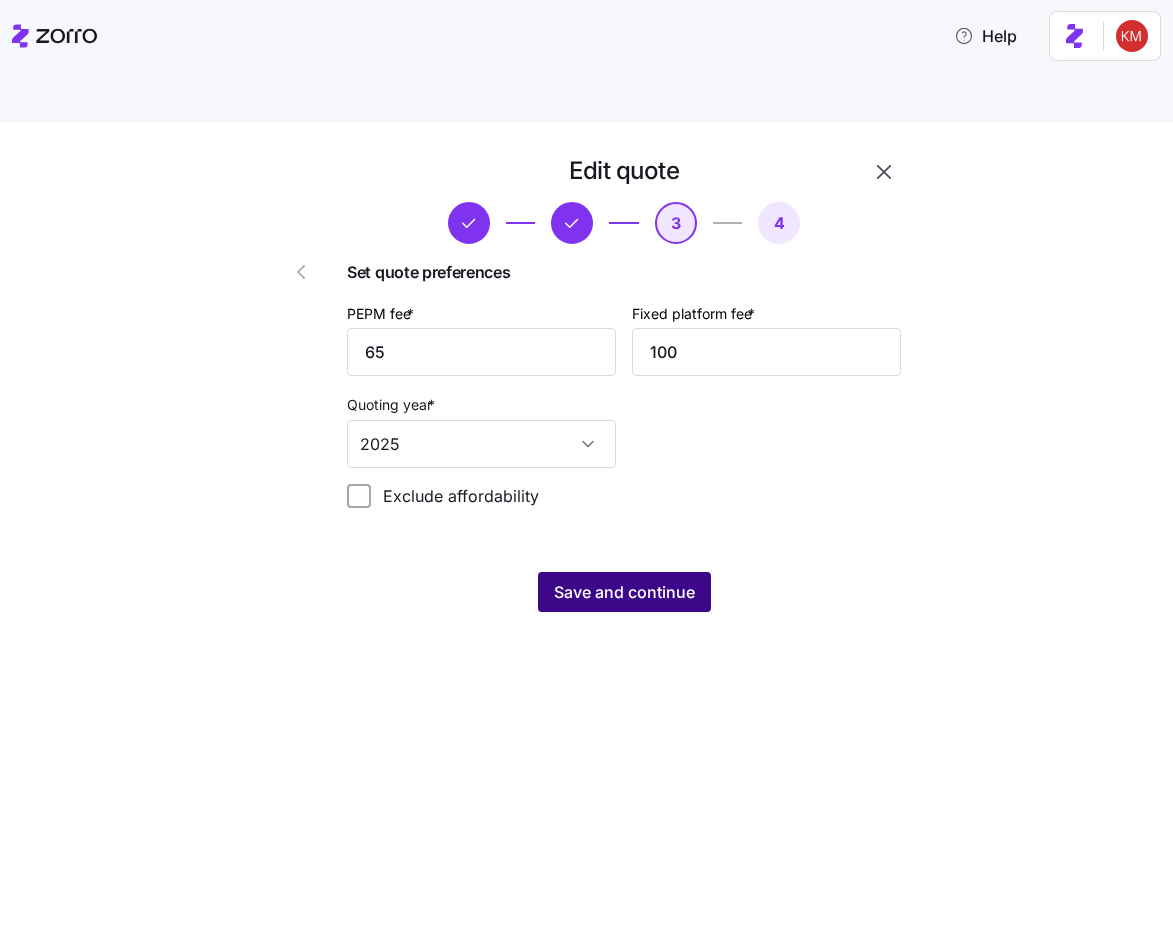 click on "Save and continue" at bounding box center [624, 592] 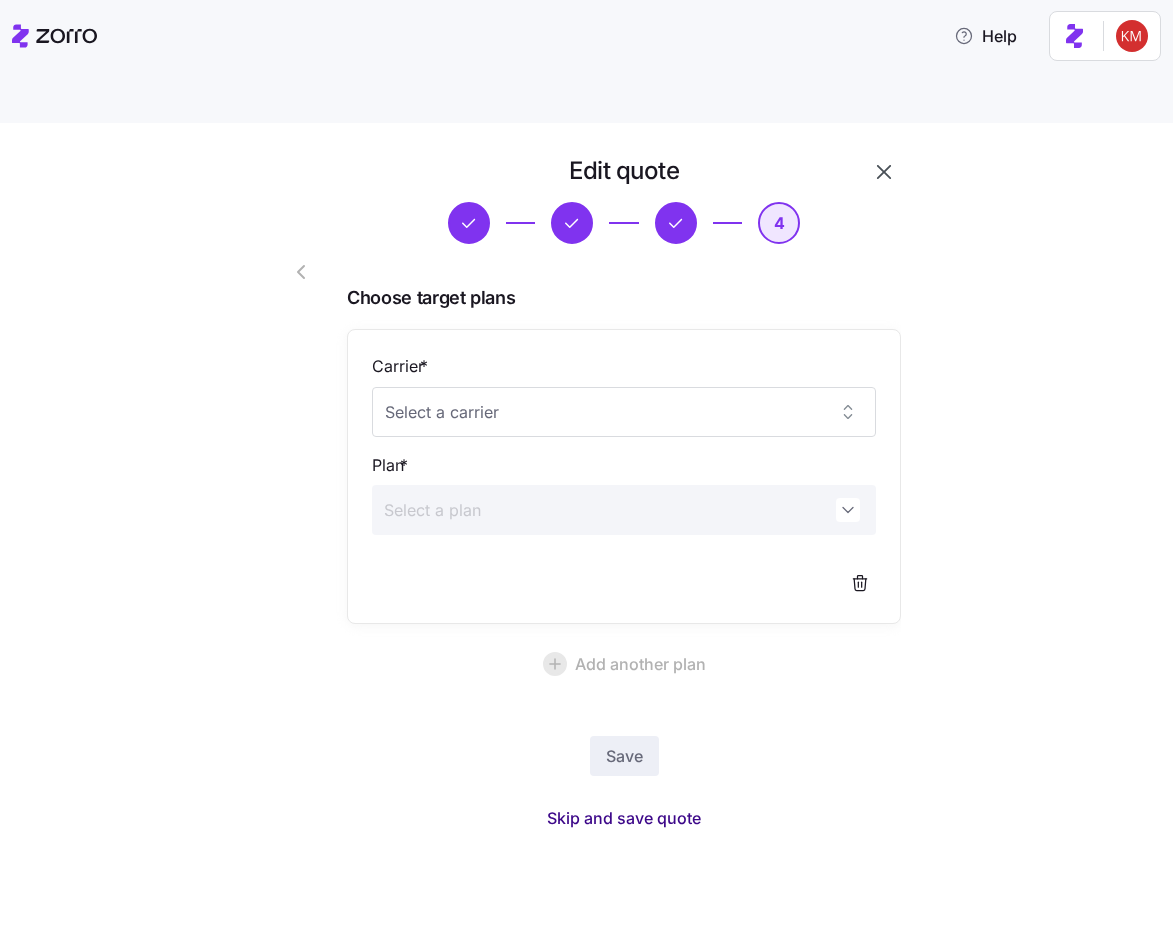 click on "Skip and save quote" at bounding box center (624, 818) 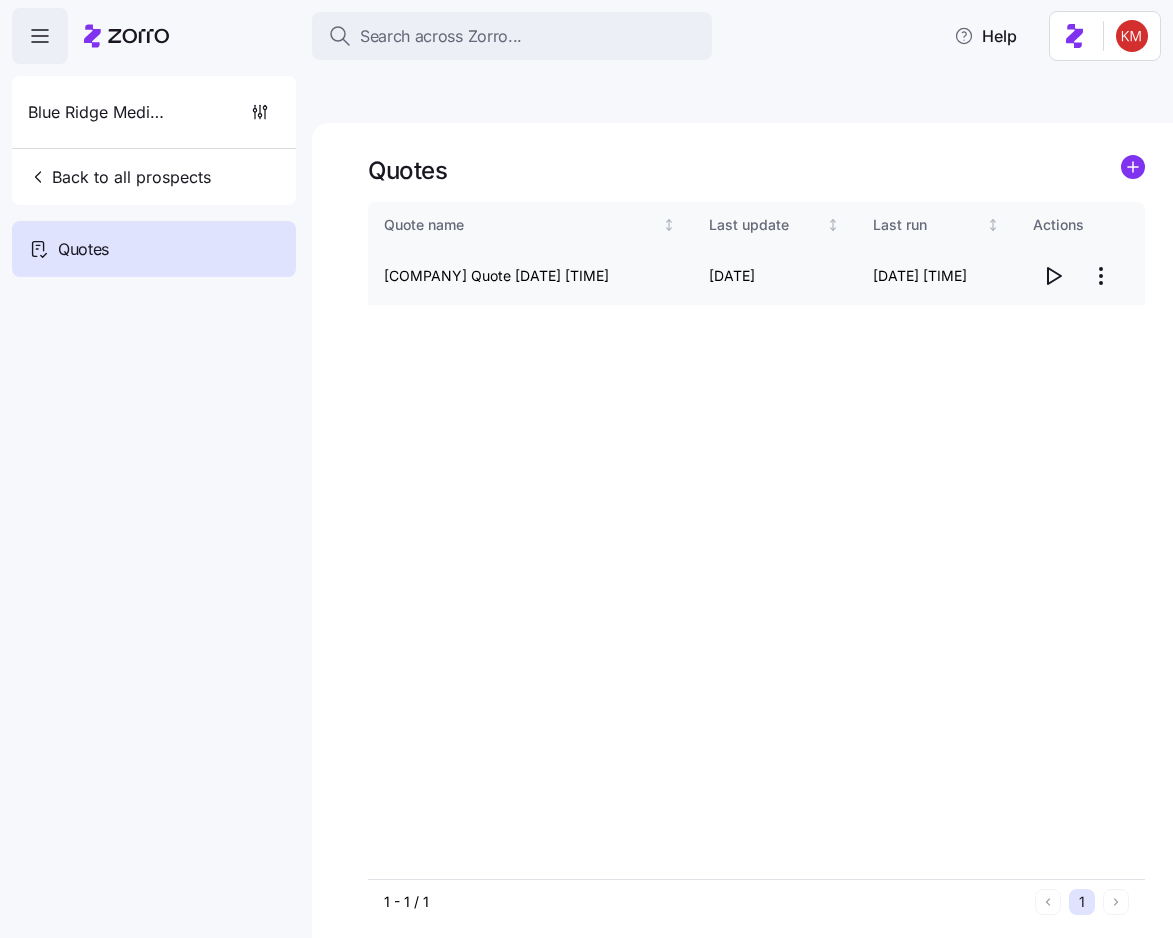 click 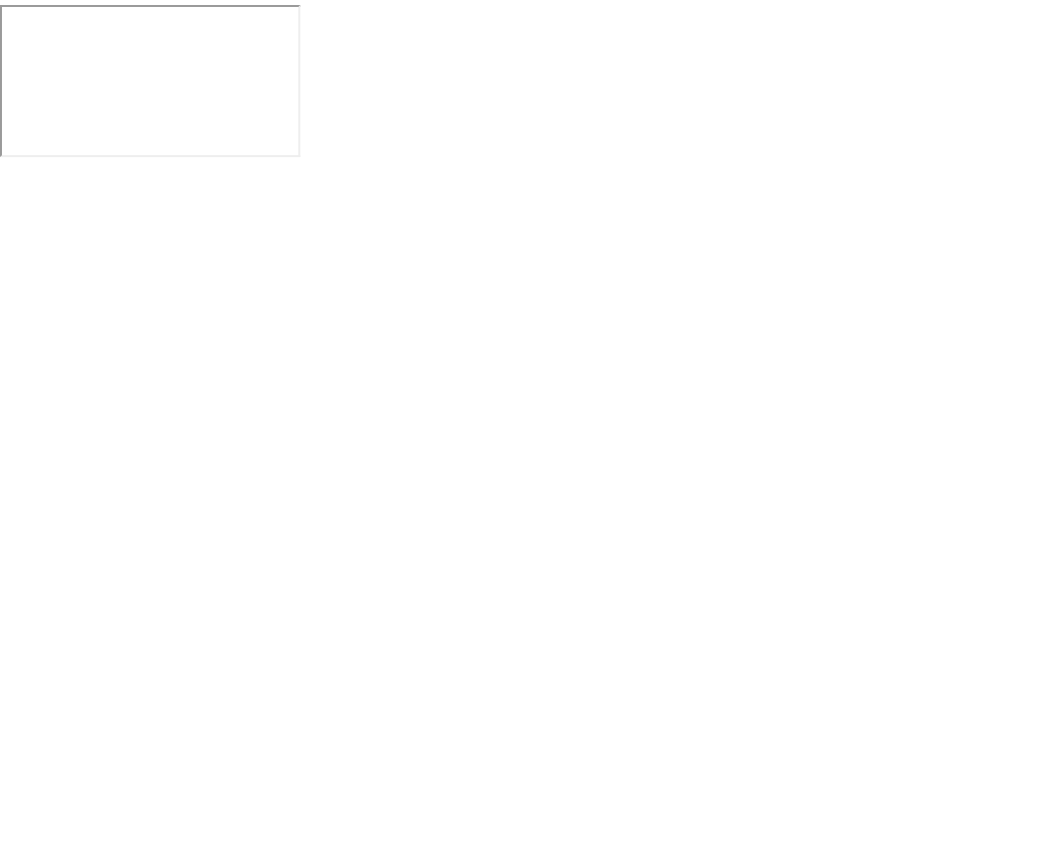 scroll, scrollTop: 0, scrollLeft: 0, axis: both 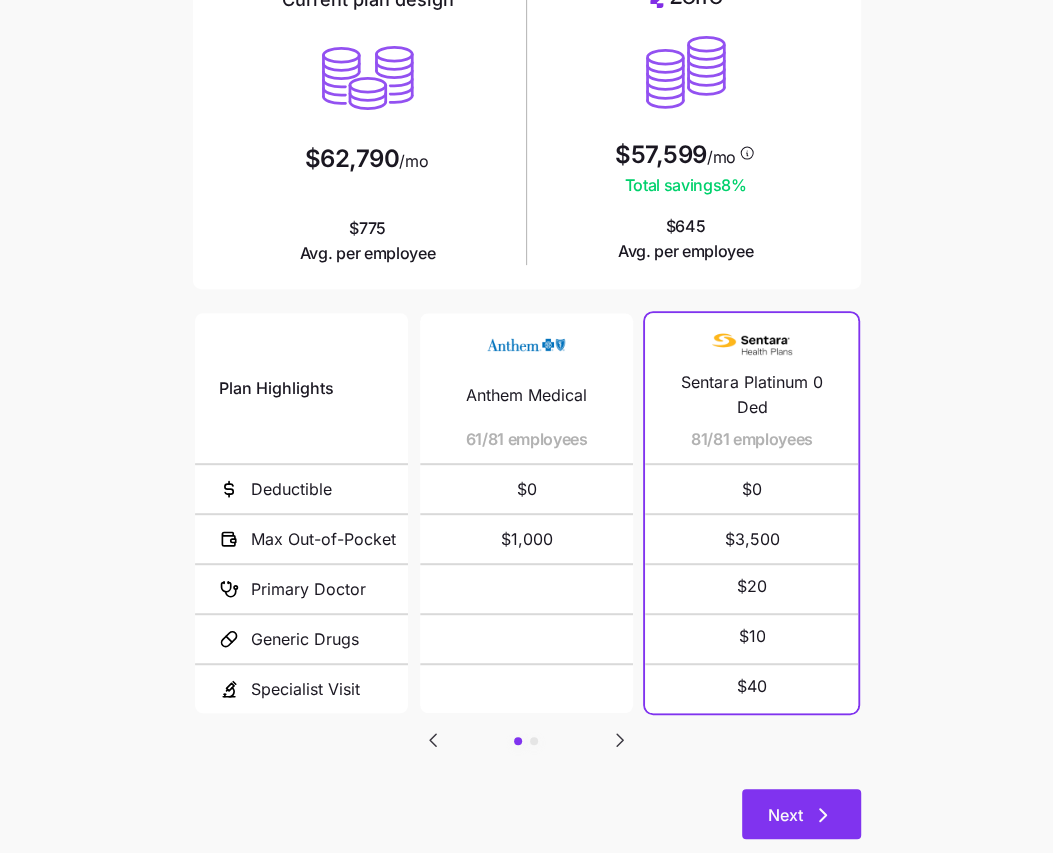 click on "Next" at bounding box center (801, 814) 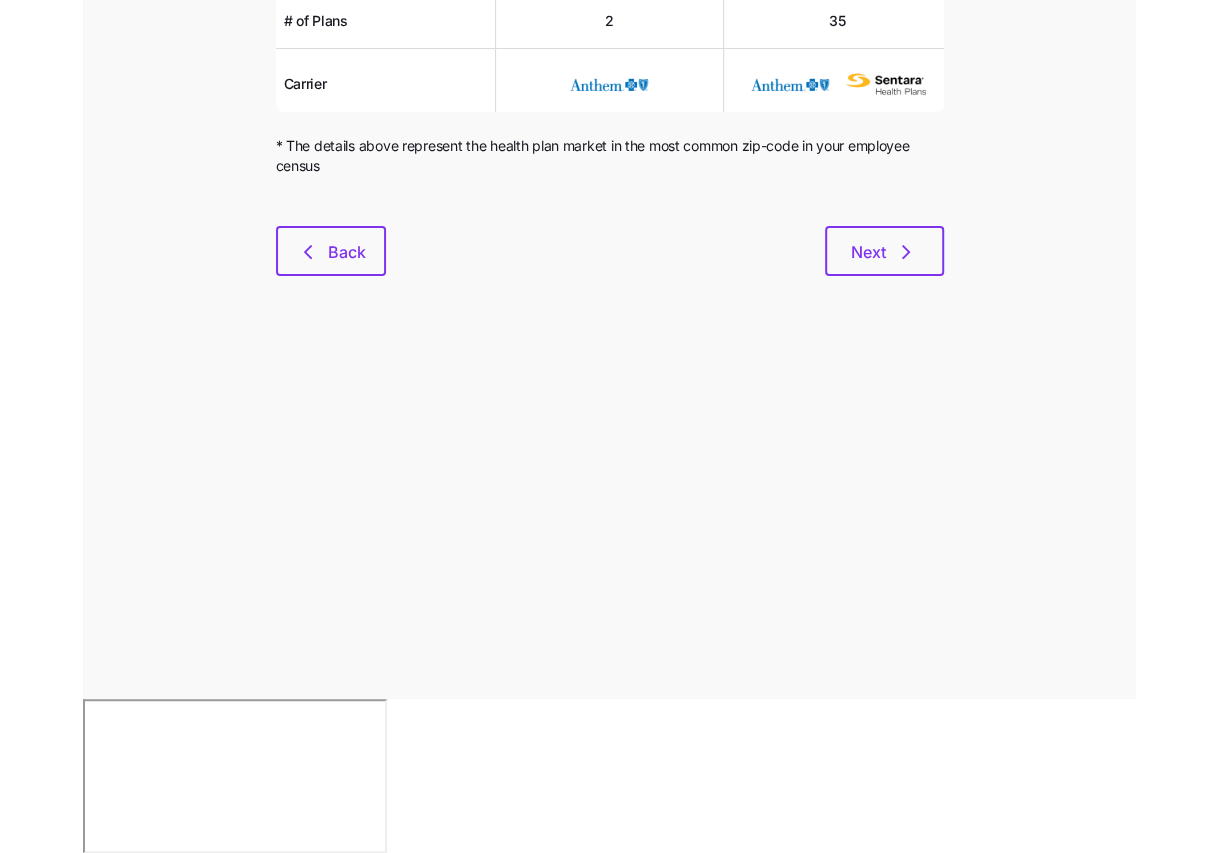 scroll, scrollTop: 0, scrollLeft: 0, axis: both 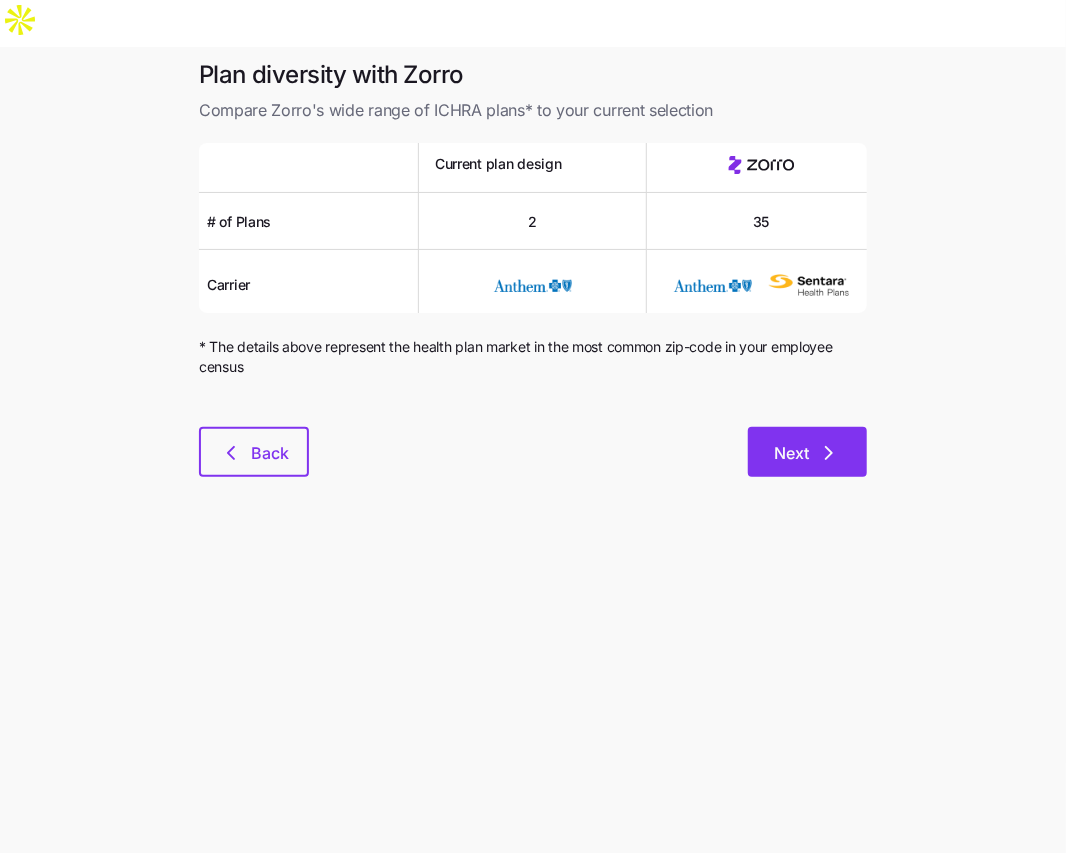 click on "Next" at bounding box center (807, 452) 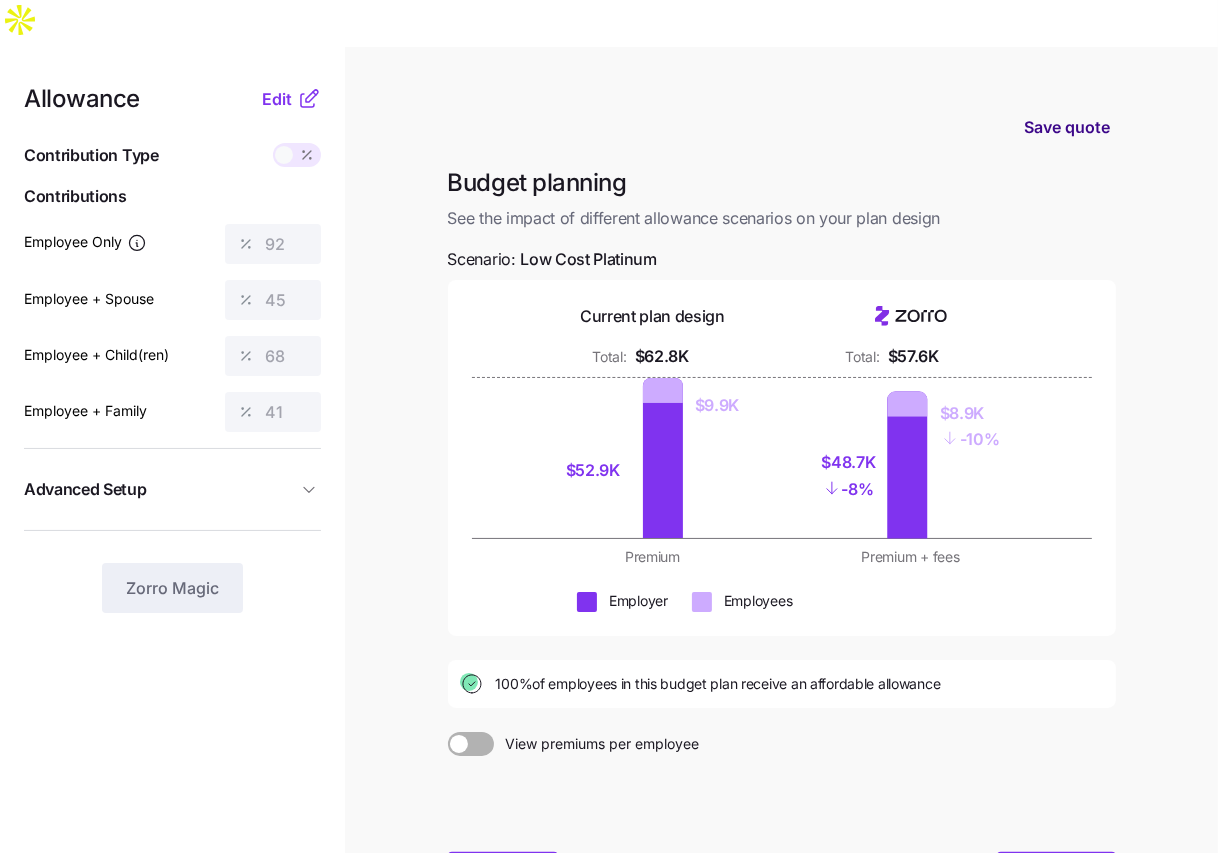 click on "Save quote" at bounding box center [1067, 127] 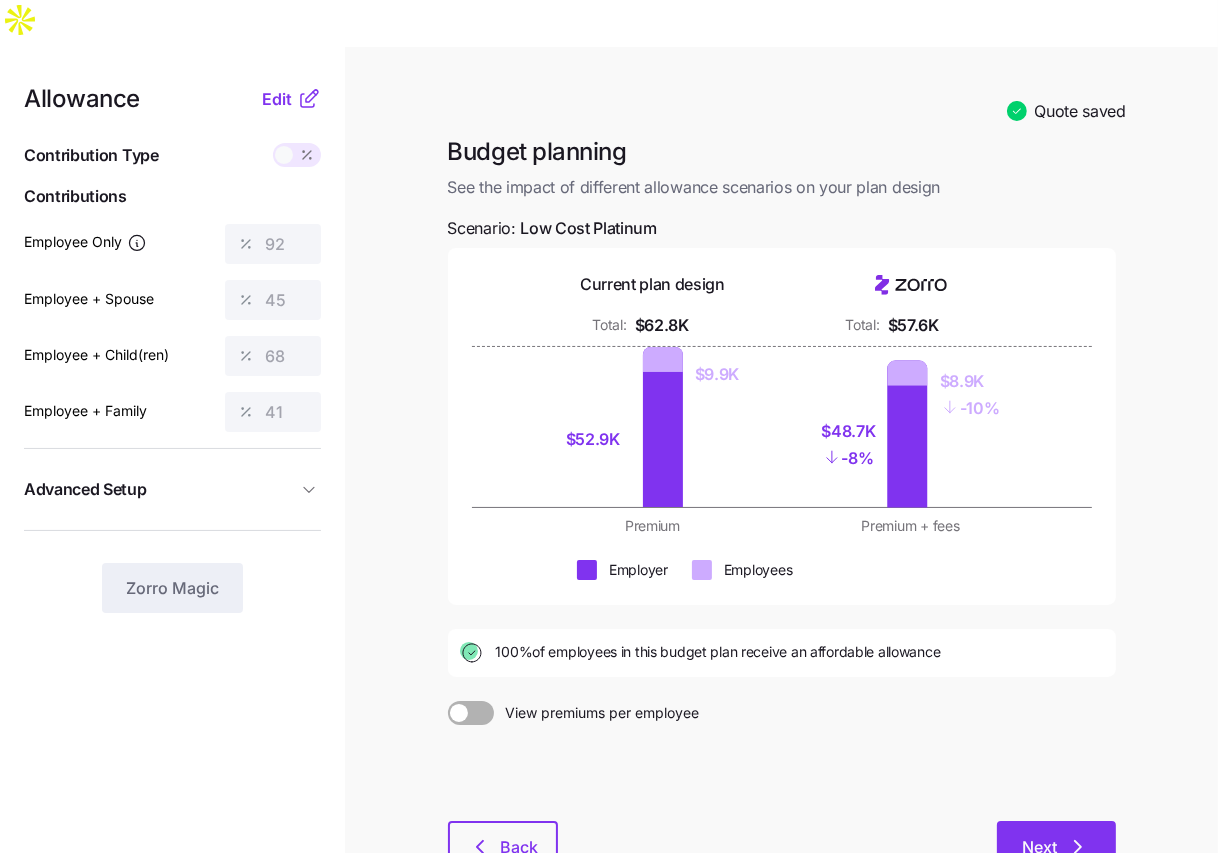 click on "Next" at bounding box center [1056, 846] 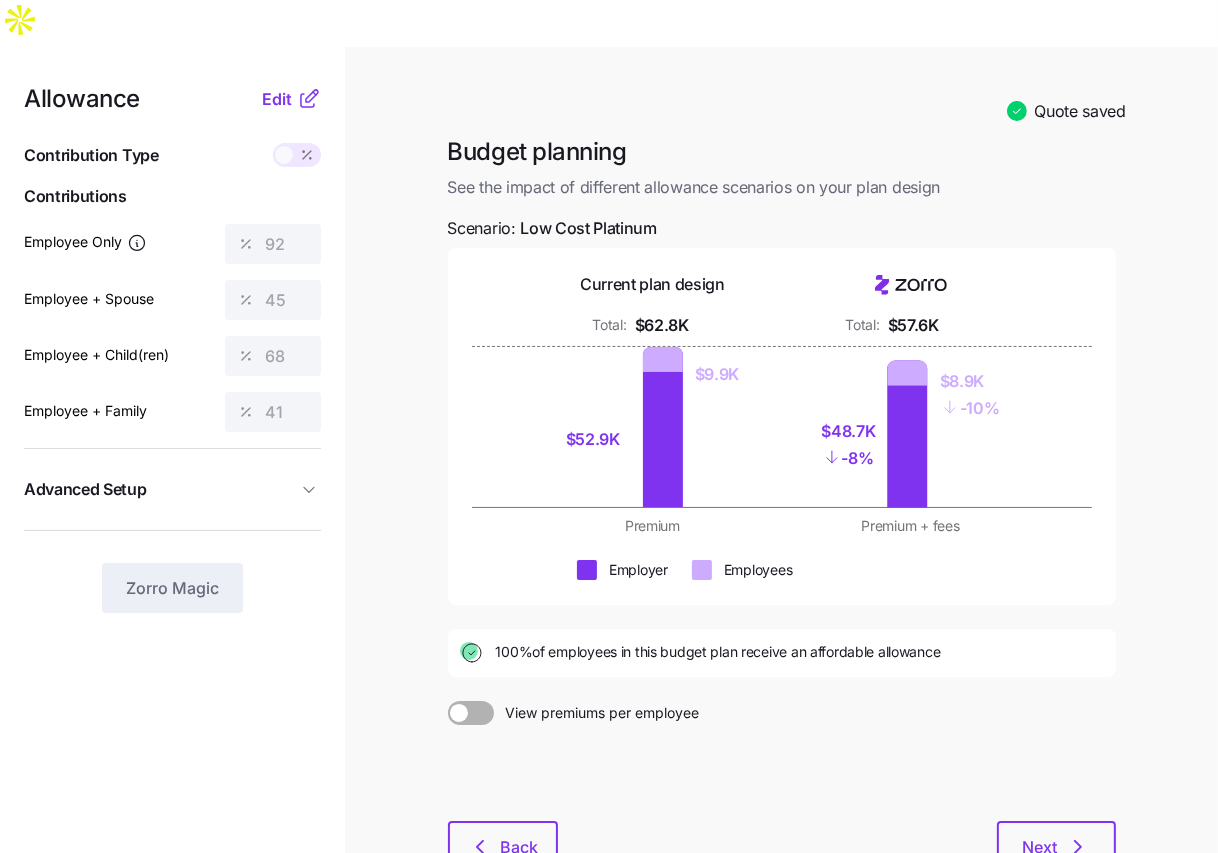 scroll, scrollTop: 0, scrollLeft: 0, axis: both 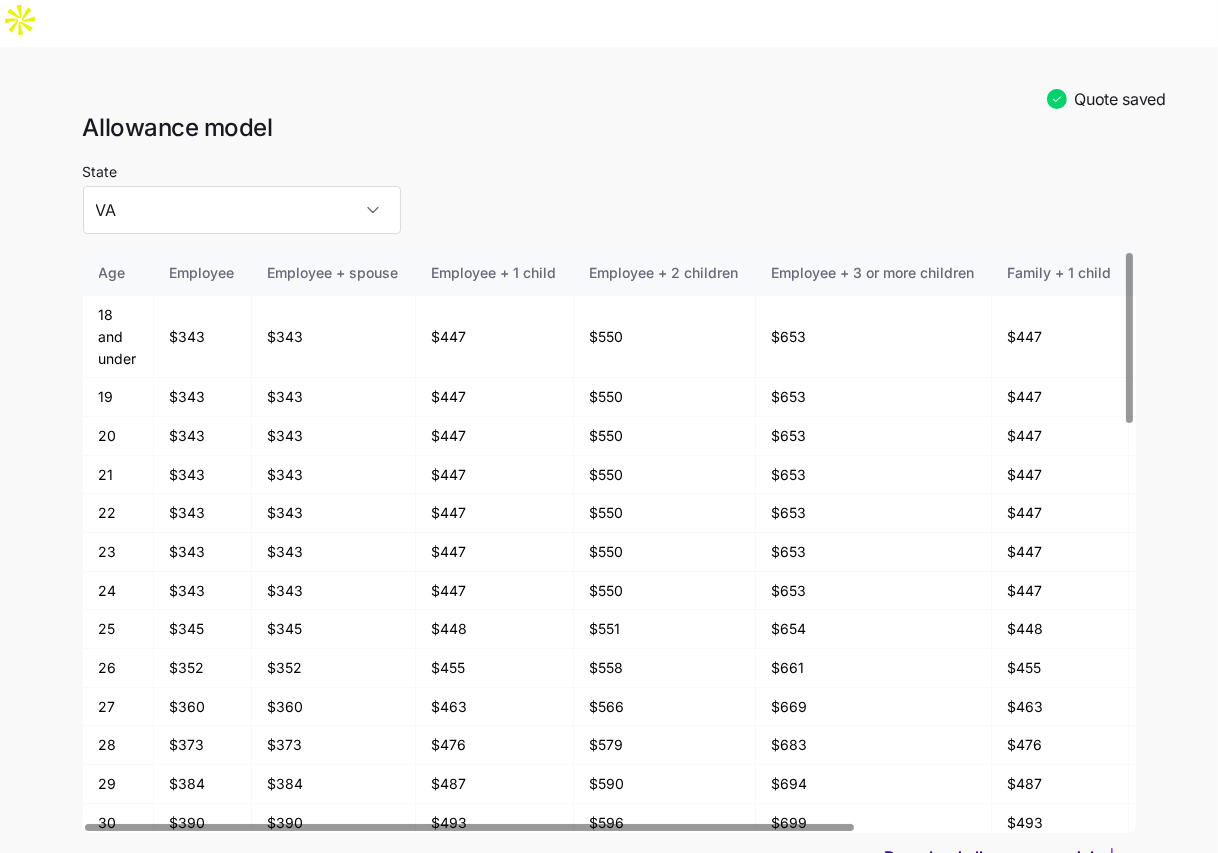 click on "Download allowance model" at bounding box center (990, 857) 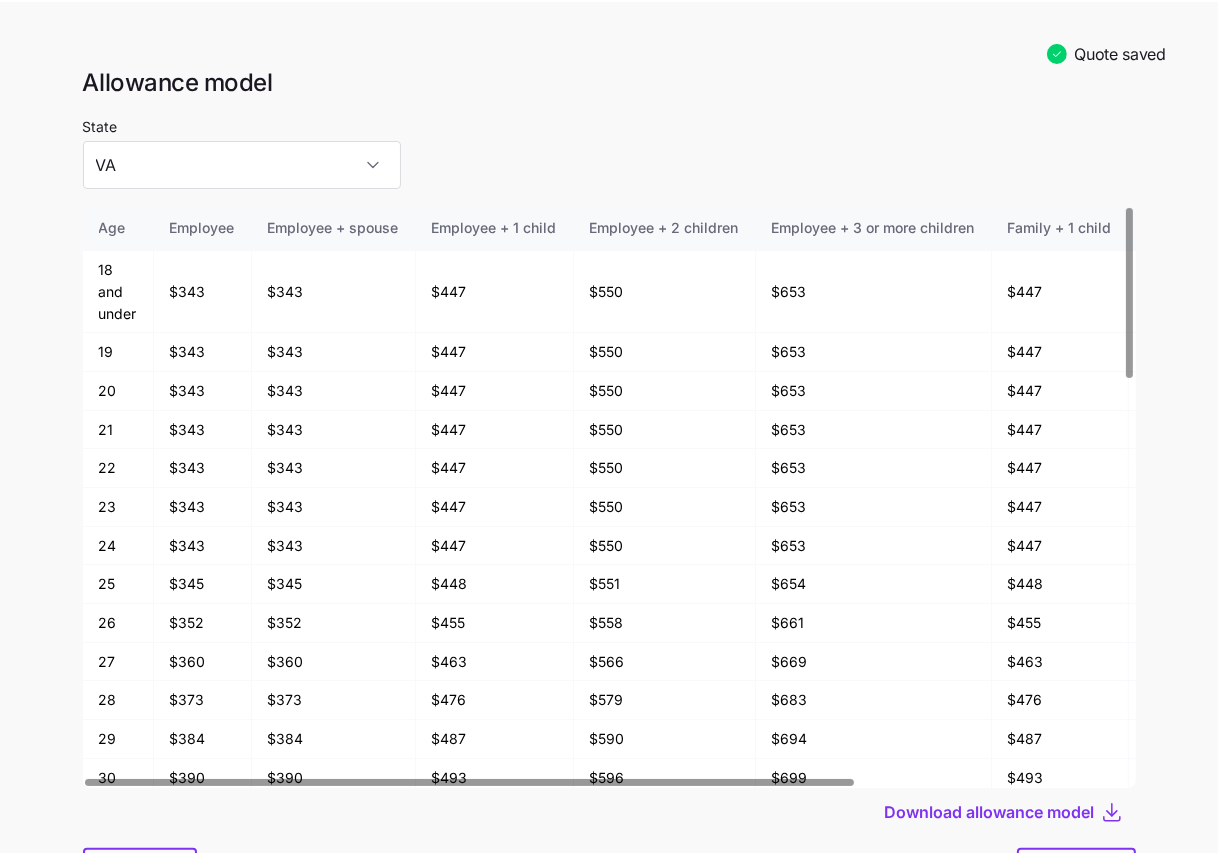 scroll, scrollTop: 104, scrollLeft: 0, axis: vertical 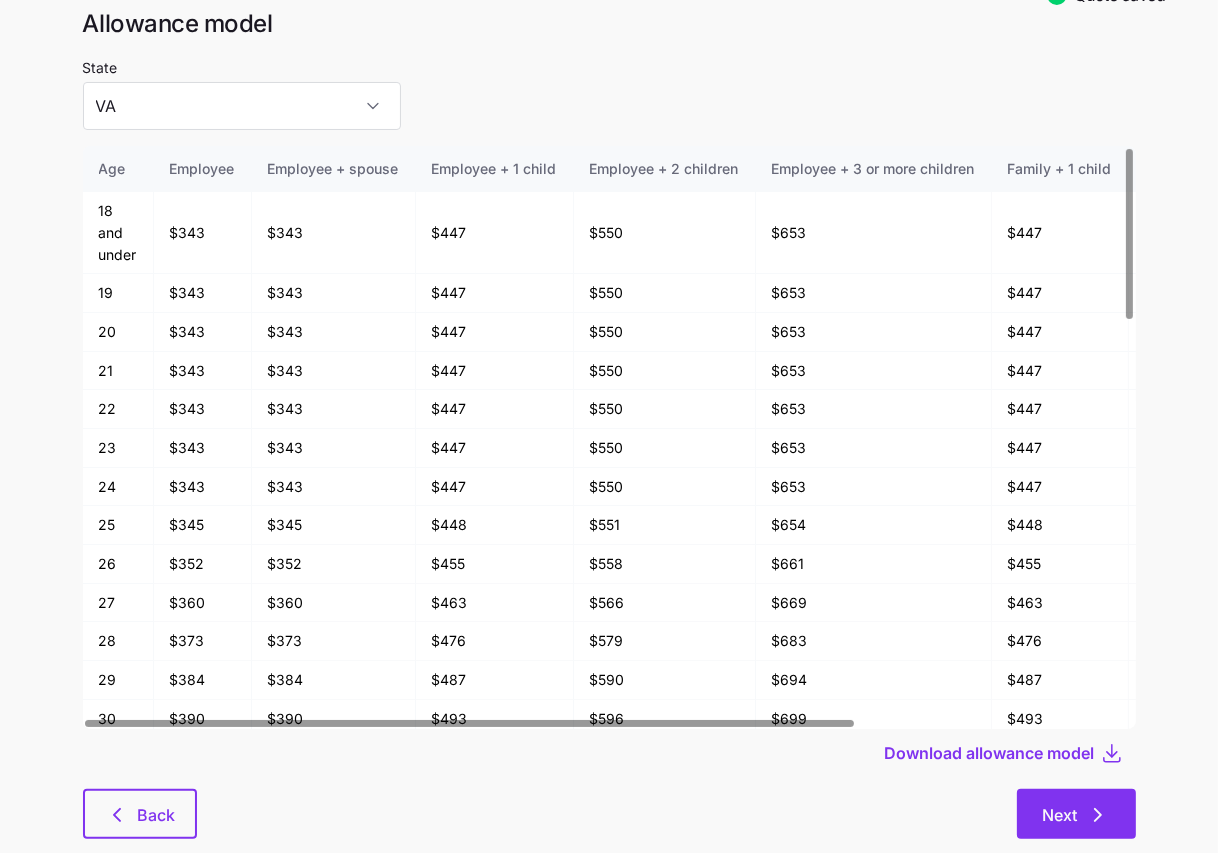 click on "Next" at bounding box center (1076, 814) 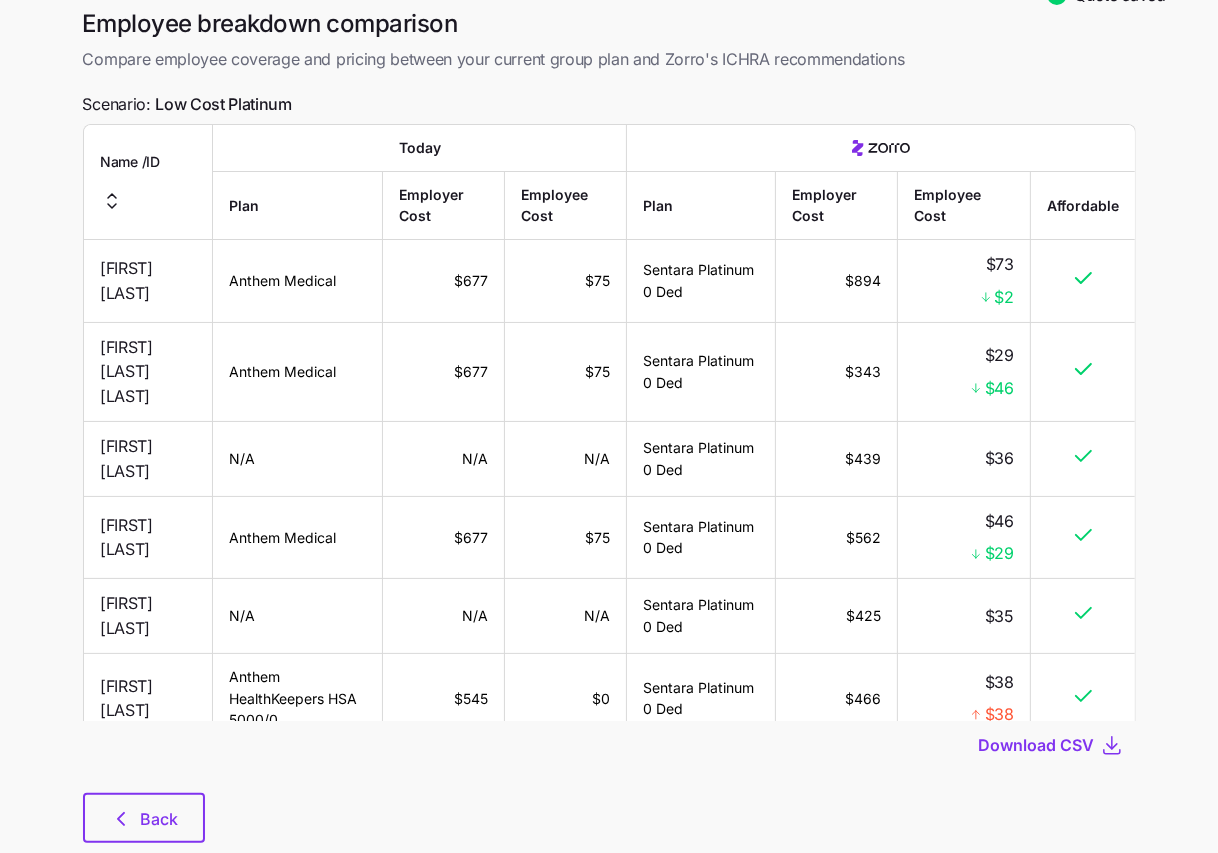 scroll, scrollTop: 0, scrollLeft: 0, axis: both 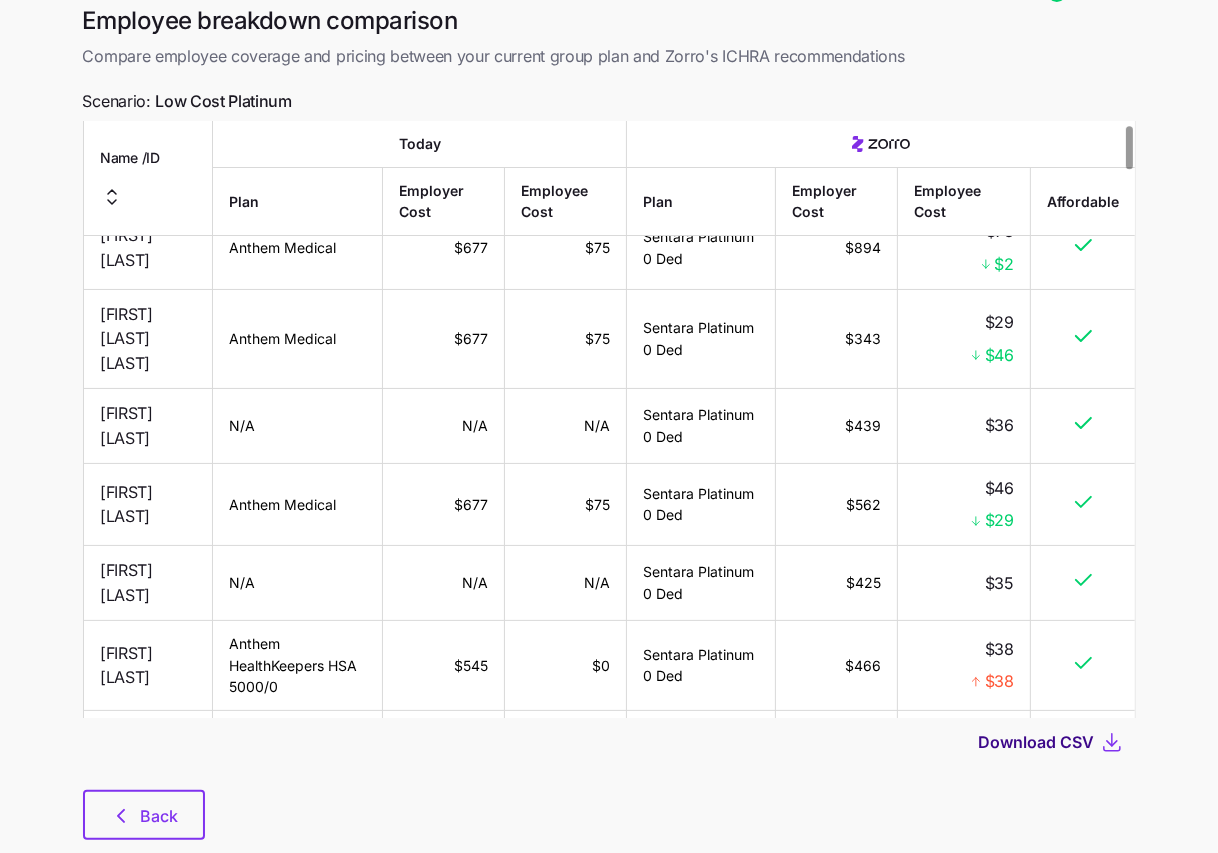 click on "Download CSV" at bounding box center (1037, 742) 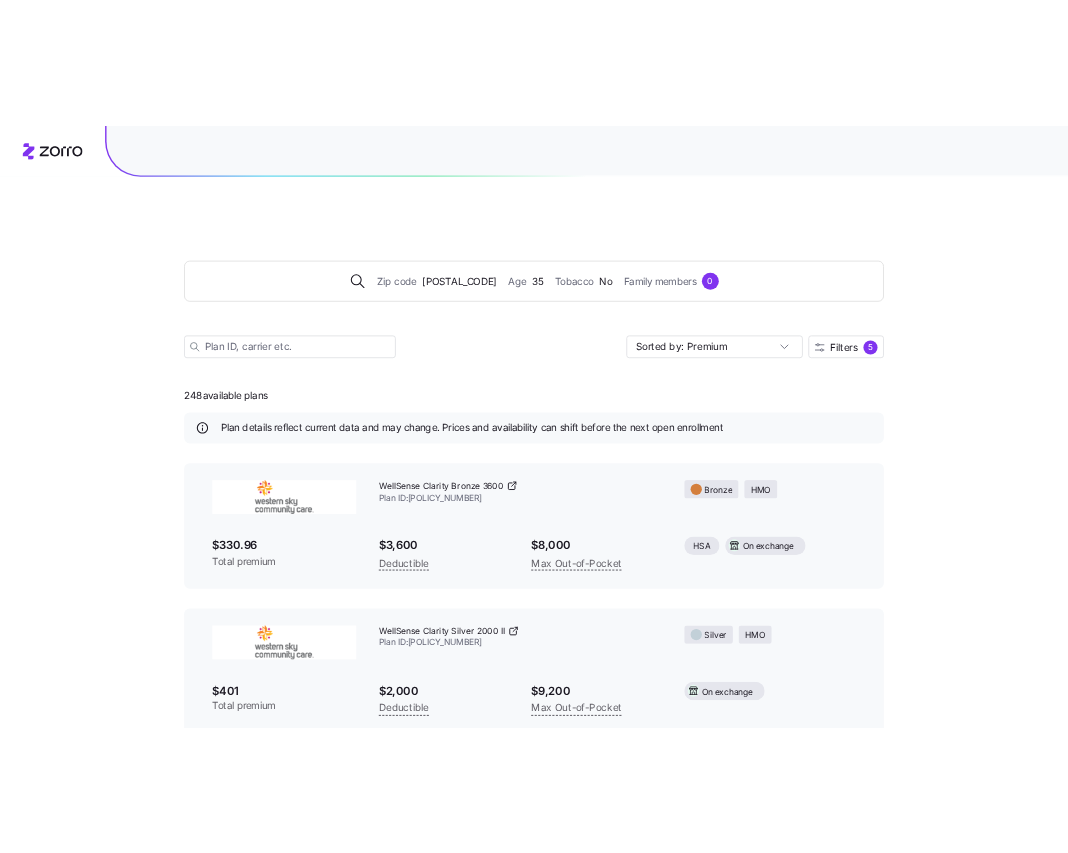scroll, scrollTop: 0, scrollLeft: 0, axis: both 